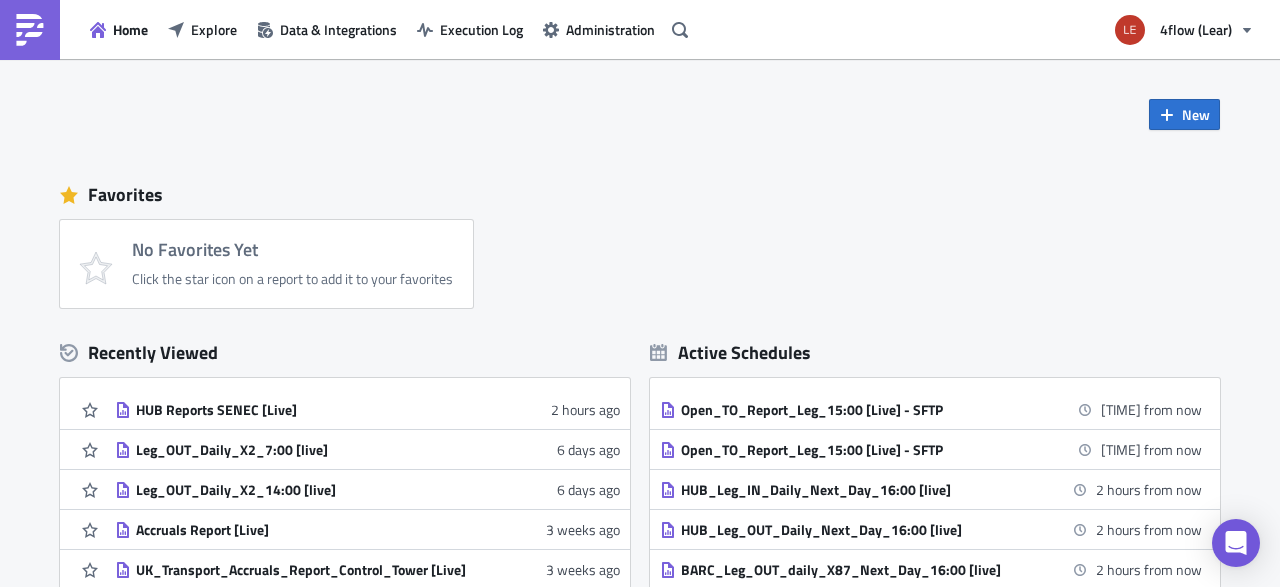 scroll, scrollTop: 0, scrollLeft: 0, axis: both 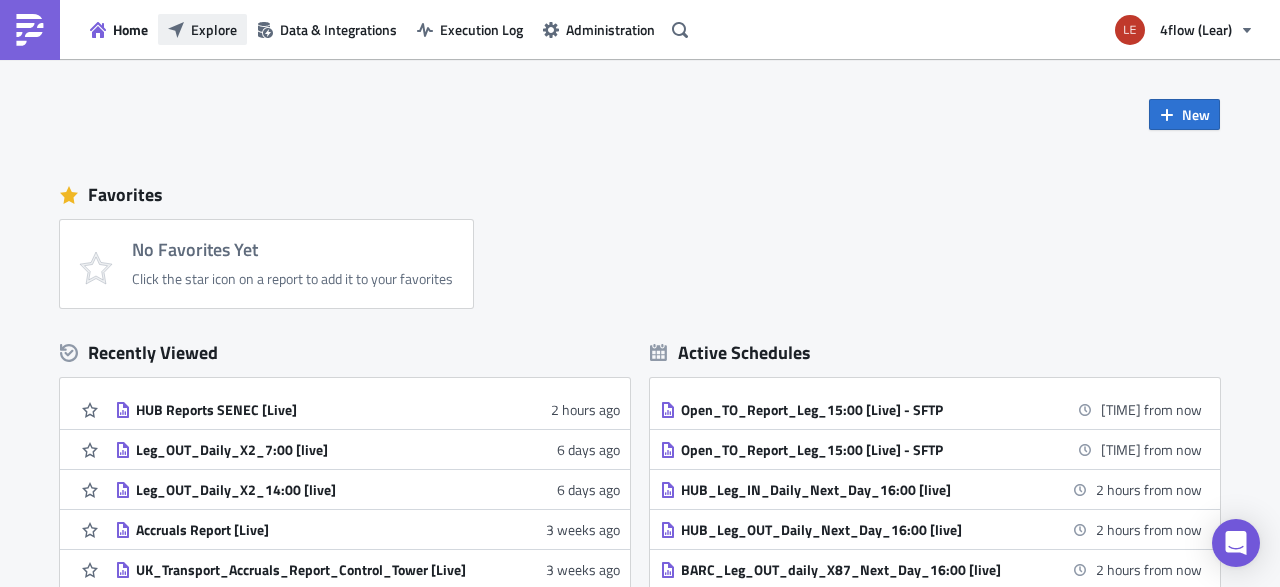 click on "Explore" at bounding box center (214, 29) 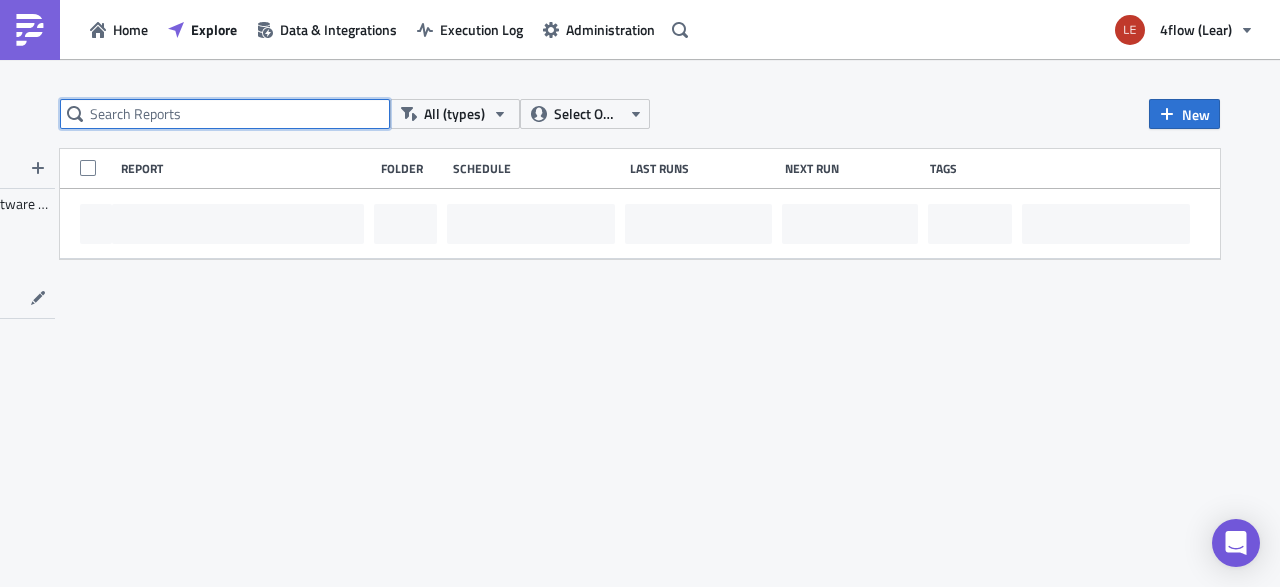 click at bounding box center [225, 114] 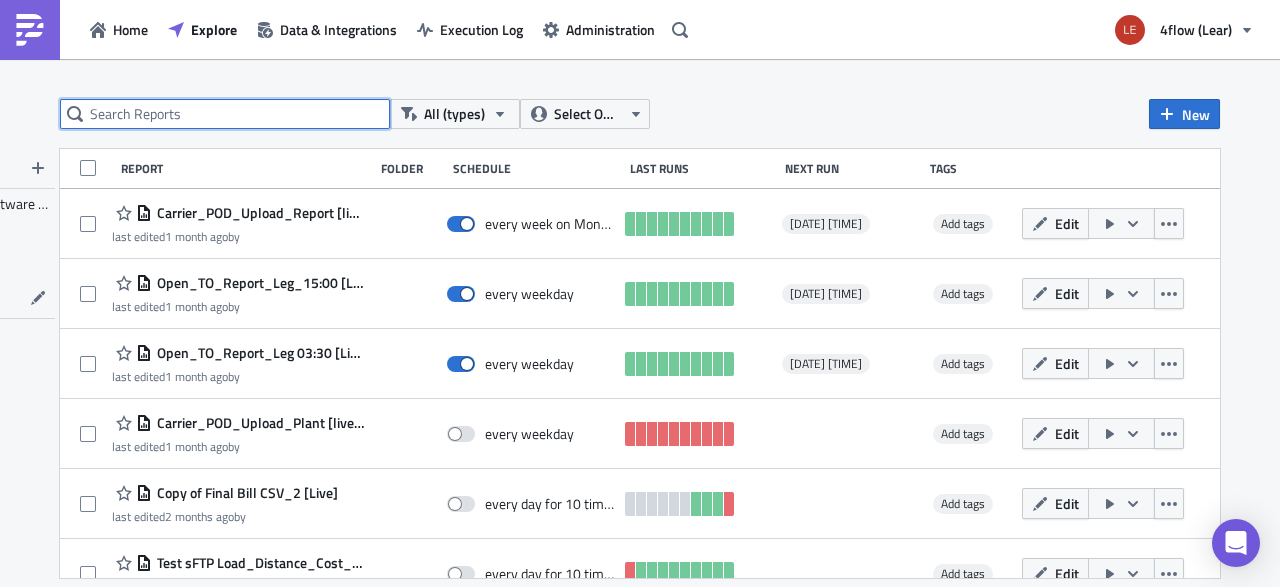 type on "U" 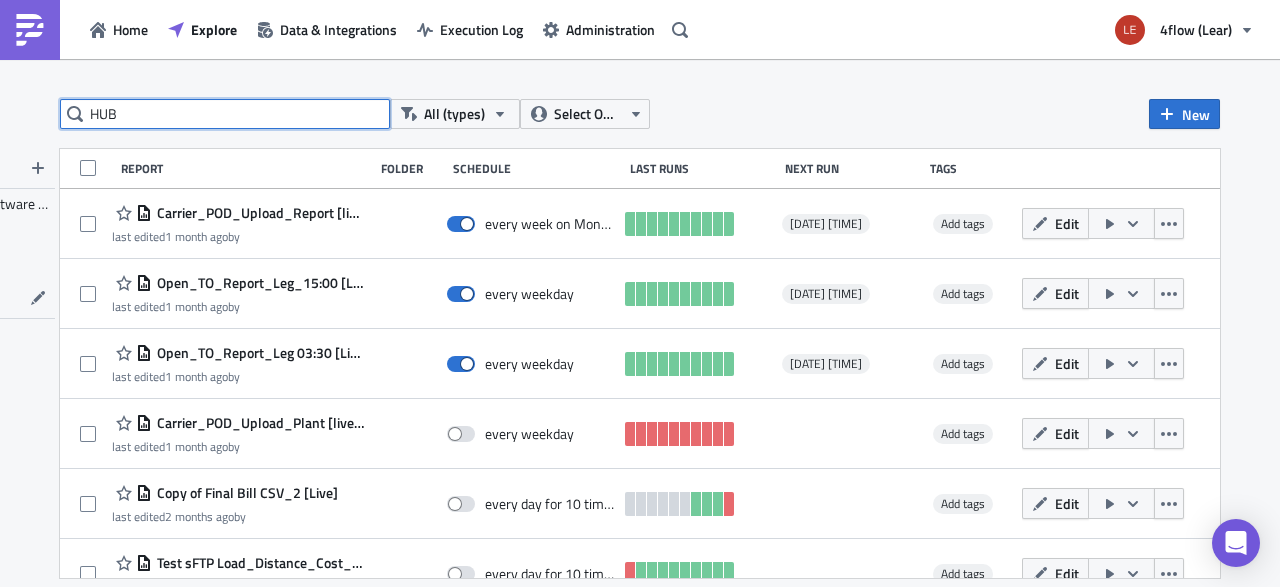 type on "HUB" 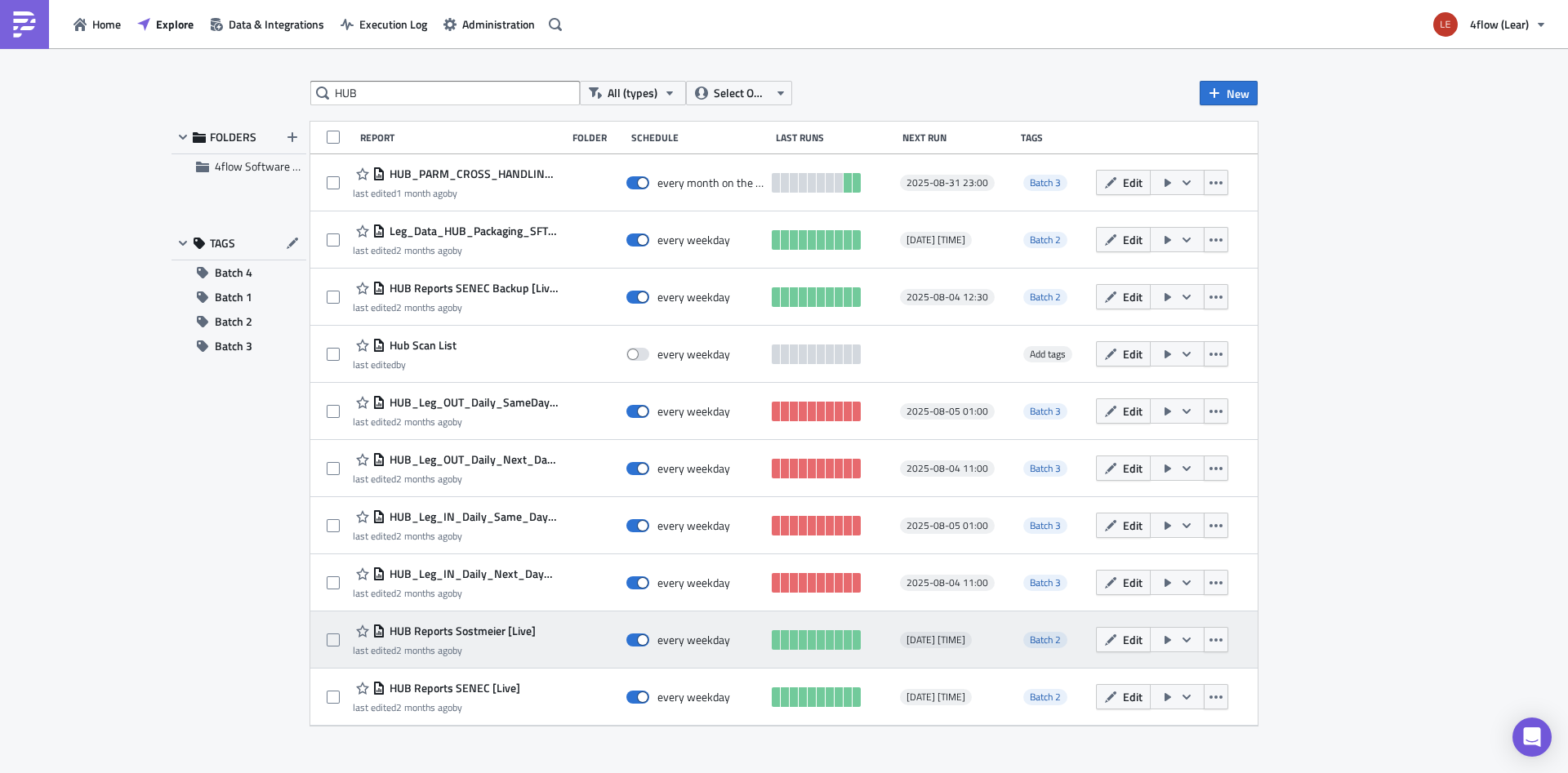 click on "HUB Reports Sostmeier [Live]" at bounding box center [461, 631] 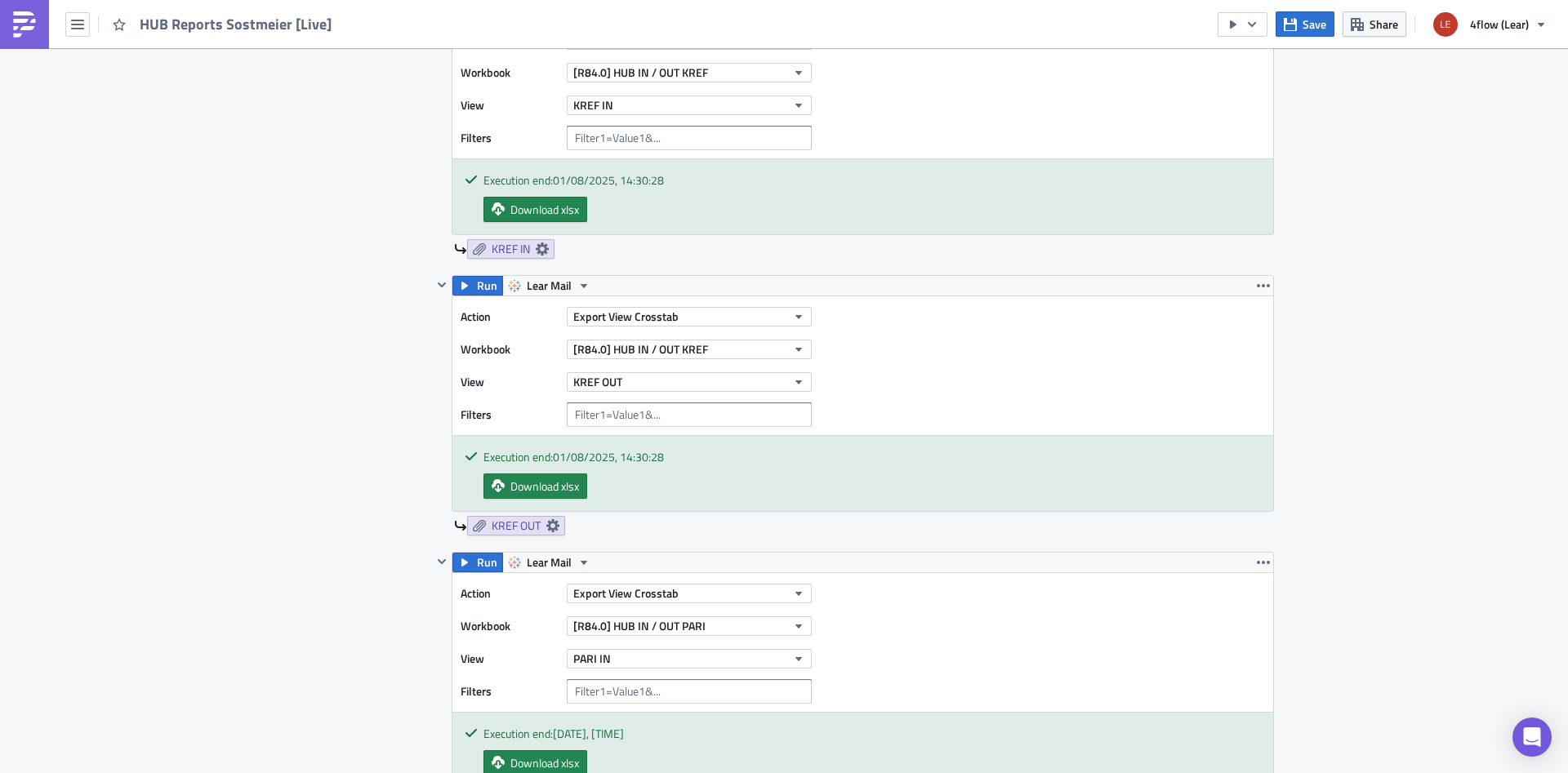 scroll, scrollTop: 1646, scrollLeft: 0, axis: vertical 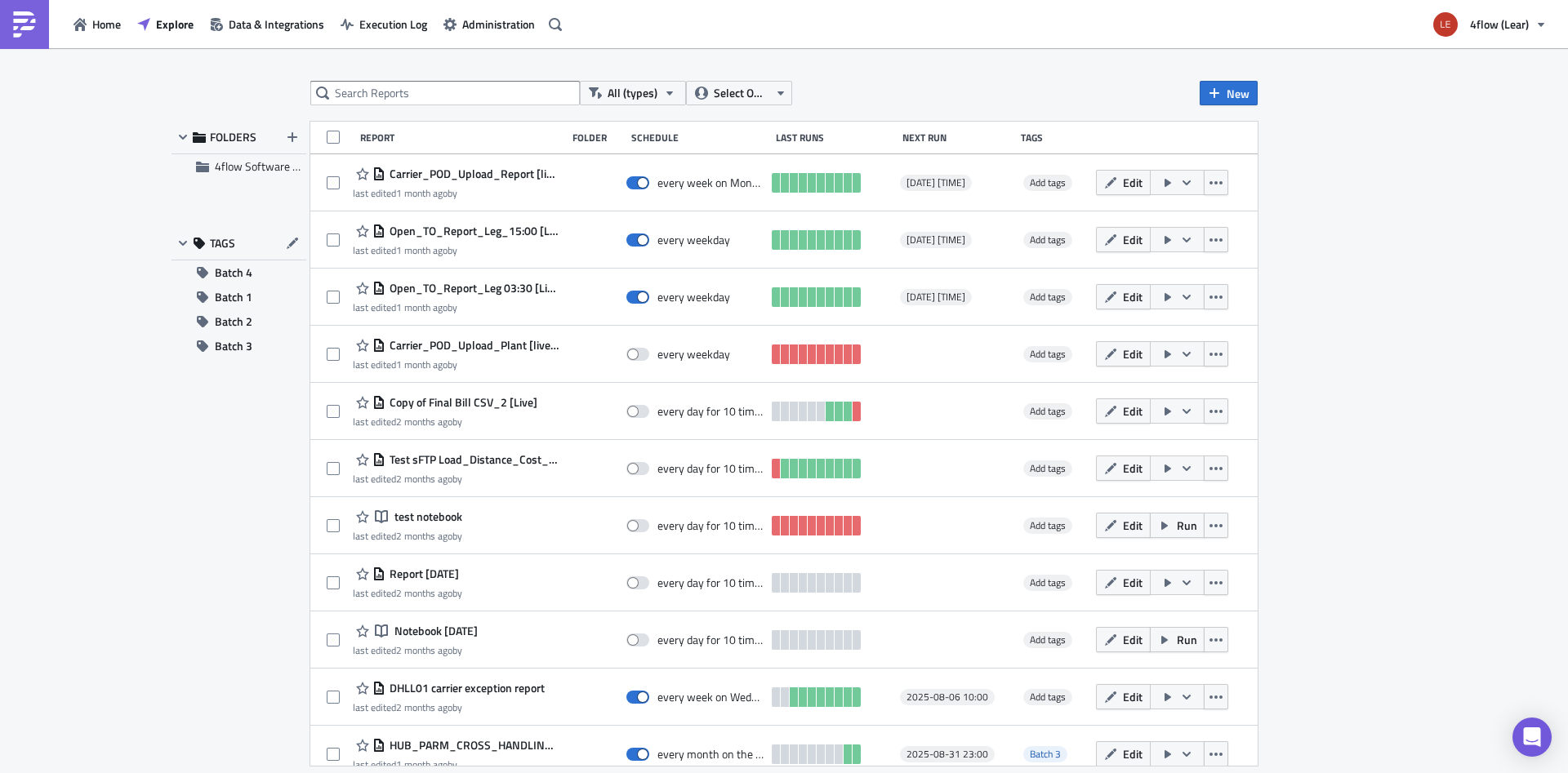 click on "All (types) Select Owner New FOLDERS 4flow Software KAM TAGS Batch  4 Batch 1 Batch 2 Batch 3 Report Folder Schedule Last Runs Next Run Tags Carrier_POD_Upload_Report [live] MON-THU 09:00 - SFTP last edited  1 month ago  by    every week on Monday, Thursday  2025-08-07 04:00 Add tags Edit Open_TO_Report_Leg_15:00  [Live] - SFTP last edited  1 month ago  by    every weekday  2025-08-04 10:00 Add tags Edit Open_TO_Report_Leg 03:30 [Live] - SFTP last edited  1 month ago  by    every weekday  2025-08-04 22:30 Add tags Edit Carrier_POD_Upload_Plant [live] - SFTP last edited  1 month ago  by    every weekday  Add tags Edit Copy of Final Bill CSV_2 [Live] last edited  2 months ago  by    every day for 10 times  Add tags Edit Test sFTP Load_Distance_Cost_sFTP[Live] last edited  2 months ago  by    every day for 10 times  Add tags Edit Notebook test notebook last edited  2 months ago  by    every day for 10 times  Edit Run Report [DATE] last edited  2 months ago  by    every day for 10 times  Edit" at bounding box center (784, 411) 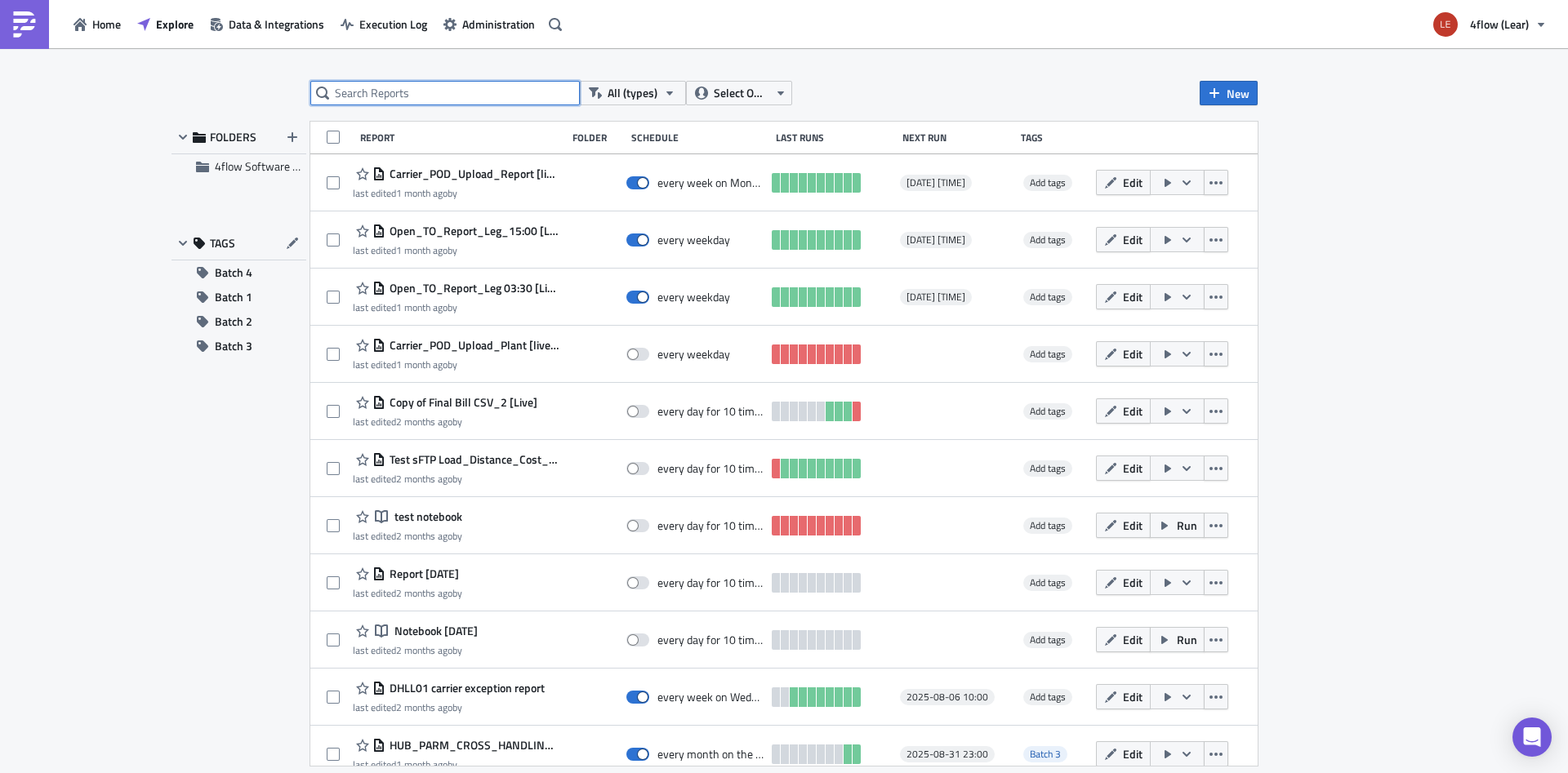 click at bounding box center (445, 93) 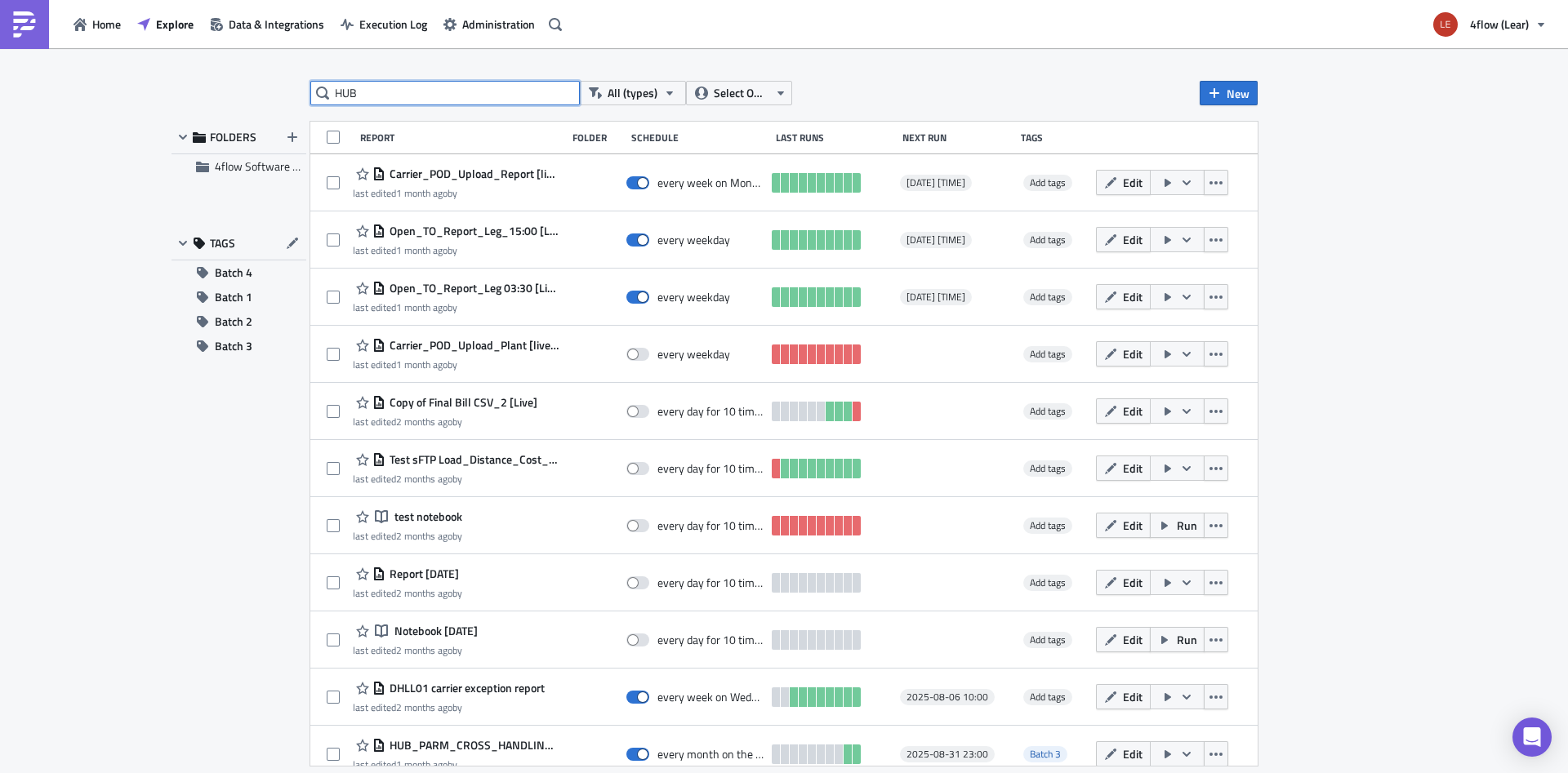 type on "HUB" 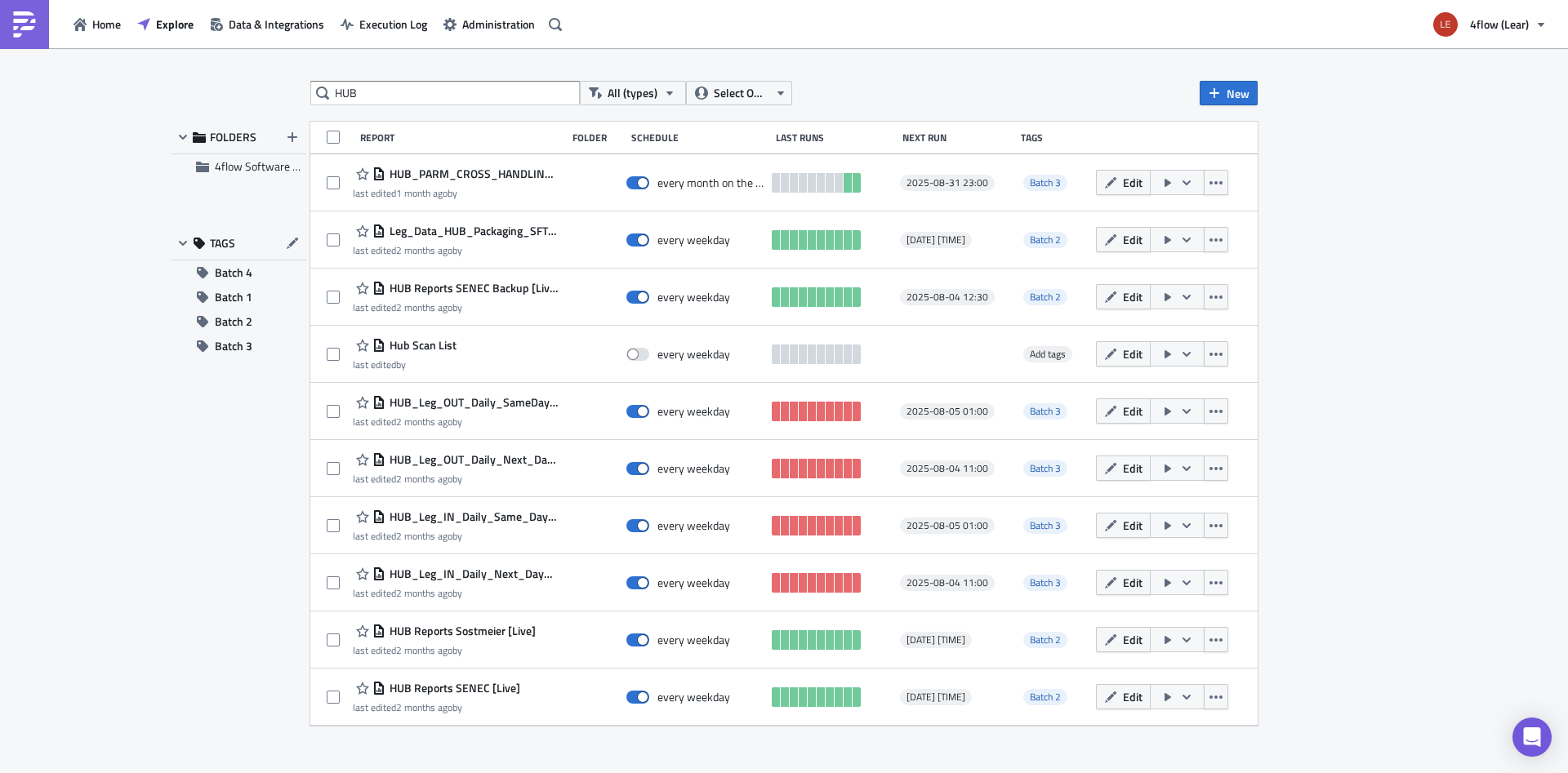 click on "HUB All (types) Select Owner New FOLDERS 4flow Software KAM TAGS Batch  4 Batch 1 Batch 2 Batch 3 Report Folder Schedule Last Runs Next Run Tags HUB_PARM_CROSS_HANDLING_Tunisia last edited  1 month ago  by    every month on the 1st  2025-08-31 23:00 Batch 3 Edit Leg_Data_HUB_Packaging_SFTP [Live] last edited  2 months ago  by    every weekday  2025-08-05 00:30 Batch 2 Edit HUB Reports SENEC Backup [Live] last edited  2 months ago  by    every weekday  2025-08-04 12:30 Batch 2 Edit Hub Scan List last edited   by  every weekday  Add tags Edit HUB_Leg_OUT_Daily_SameDay_06:00 [live] last edited  2 months ago  by    every weekday  2025-08-05 01:00 Batch 3 Edit HUB_Leg_OUT_Daily_Next_Day_16:00 [live] last edited  2 months ago  by    every weekday  2025-08-04 11:00 Batch 3 Edit HUB_Leg_IN_Daily_Same_Day_06:00 [live] last edited  2 months ago  by    every weekday  2025-08-05 01:00 Batch 3 Edit HUB_Leg_IN_Daily_Next_Day_16:00 [live] last edited  2 months ago  by    every weekday  2025-08-04 11:00 Batch 3 Edit" at bounding box center (784, 411) 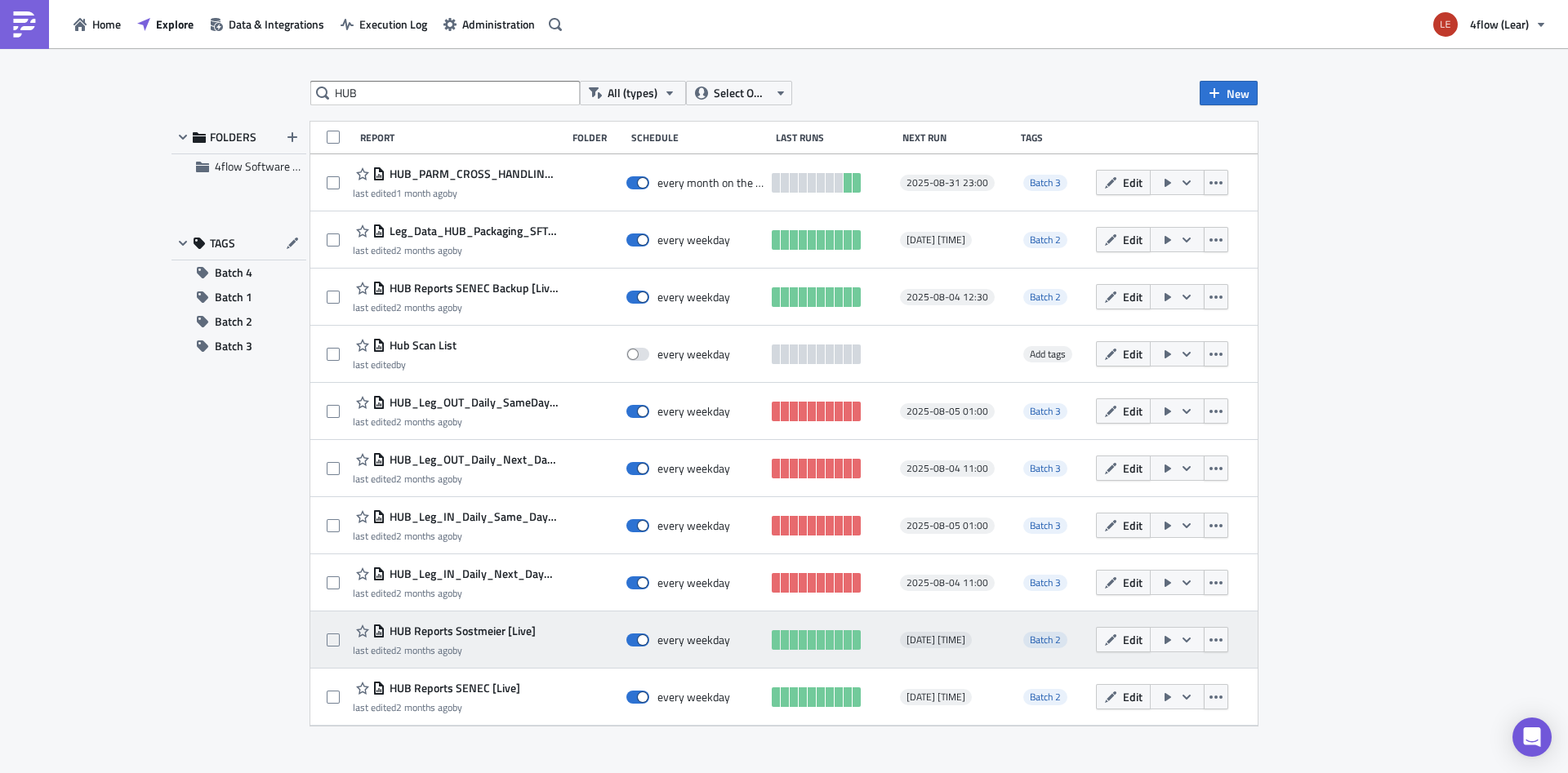 click on "HUB Reports Sostmeier [Live] last edited  2 months ago  by    every weekday  2025-08-04 11:30 Batch 2 Edit" at bounding box center (784, 640) 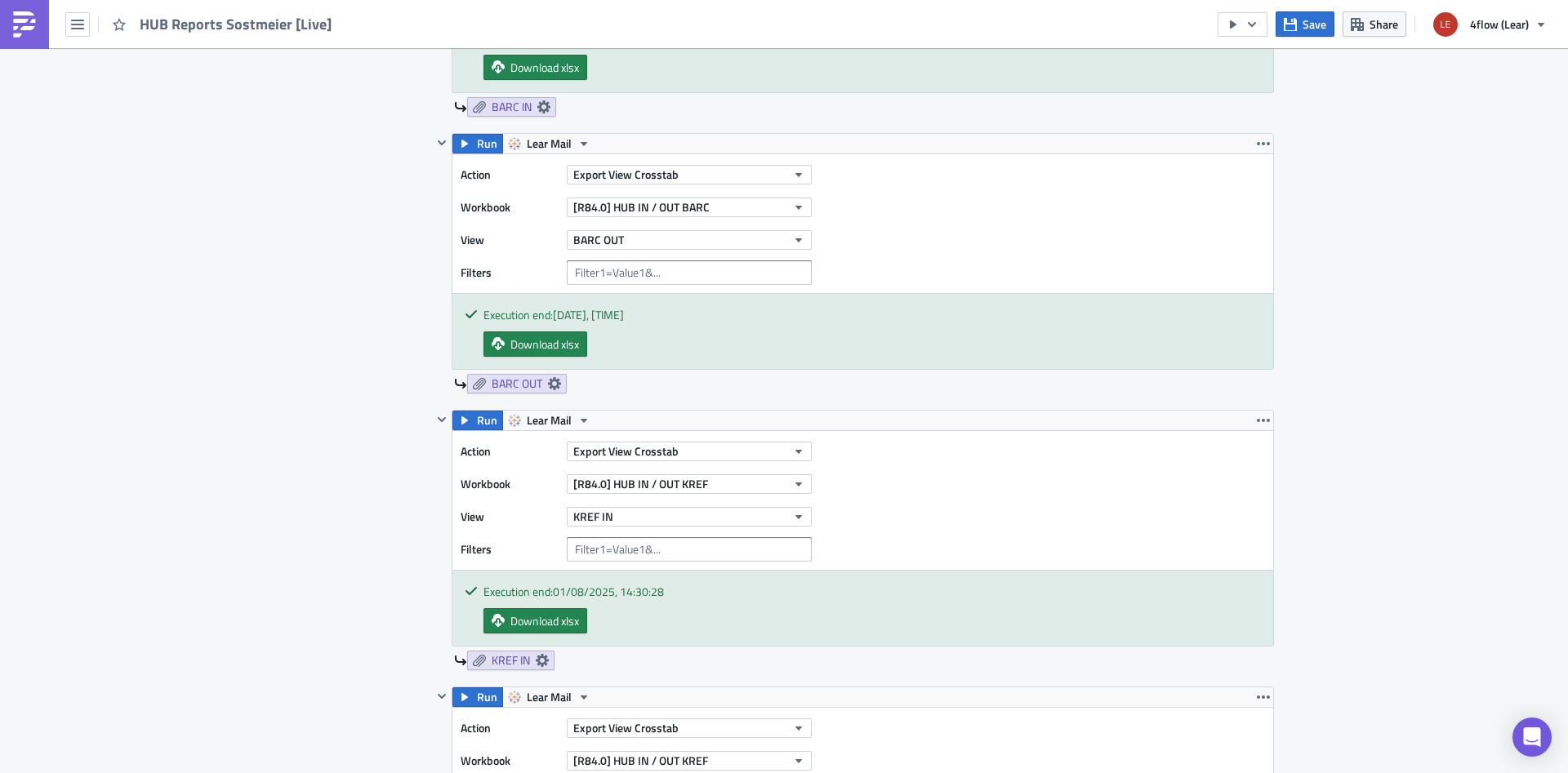 scroll, scrollTop: 1234, scrollLeft: 0, axis: vertical 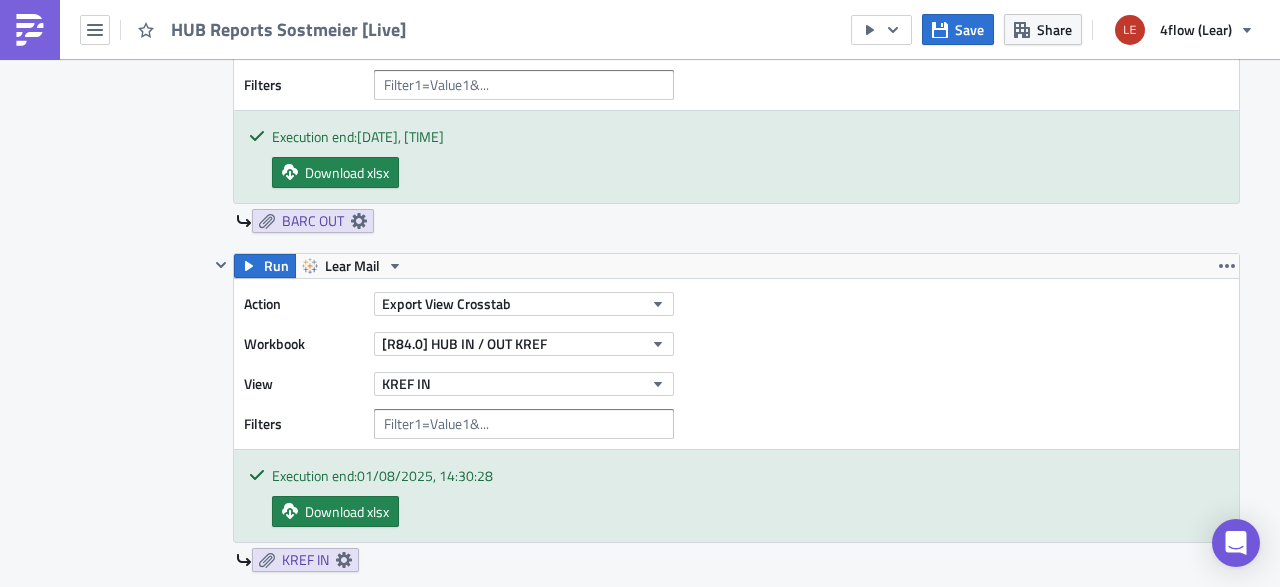 click on "Contents Select which data & attachment to include in your report." at bounding box center [124, 1053] 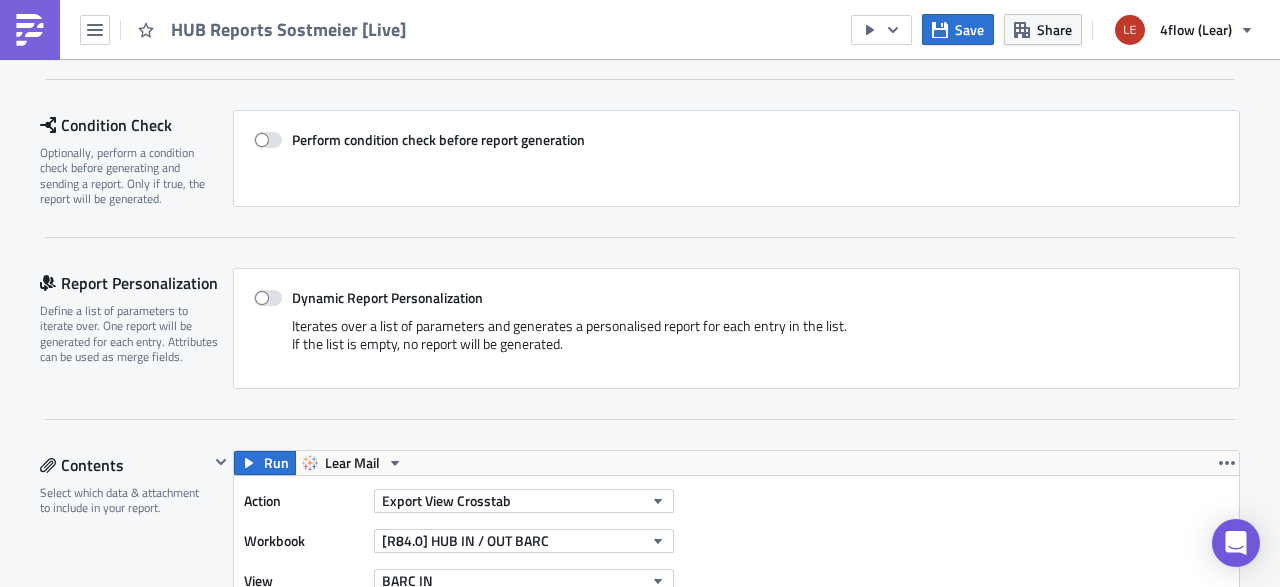 scroll, scrollTop: 0, scrollLeft: 0, axis: both 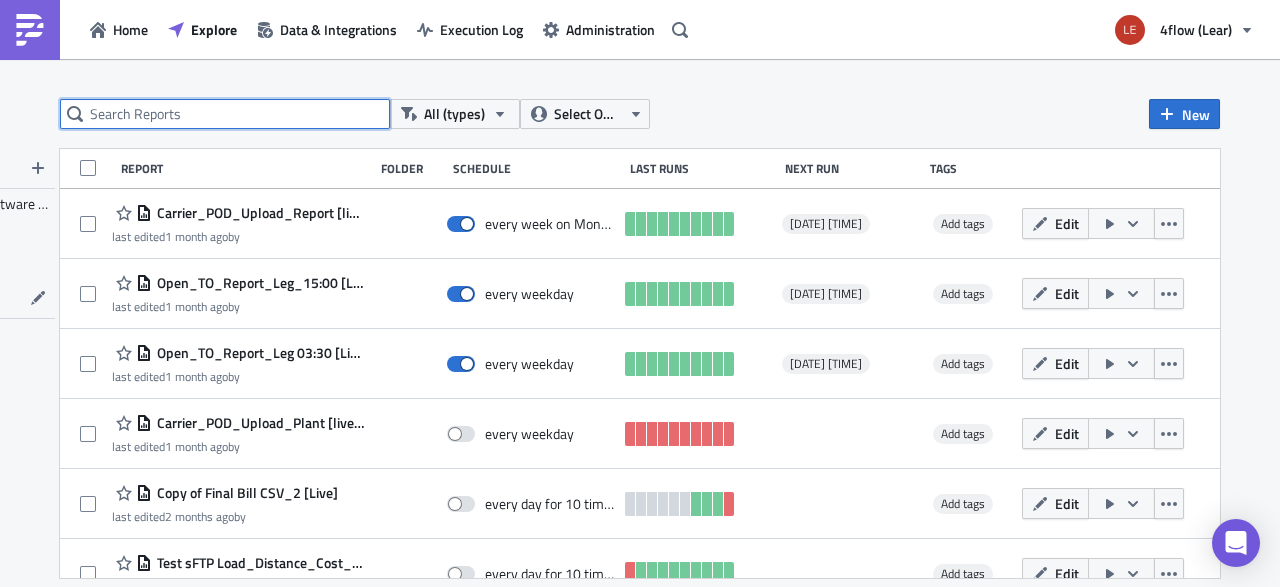click at bounding box center (225, 114) 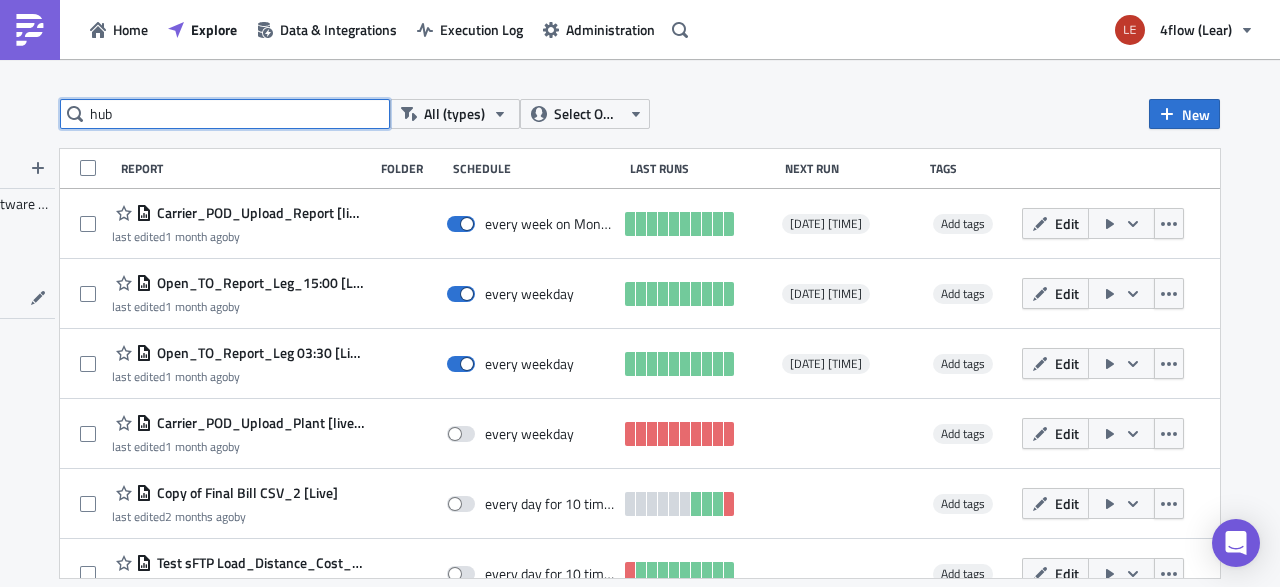 type on "hub" 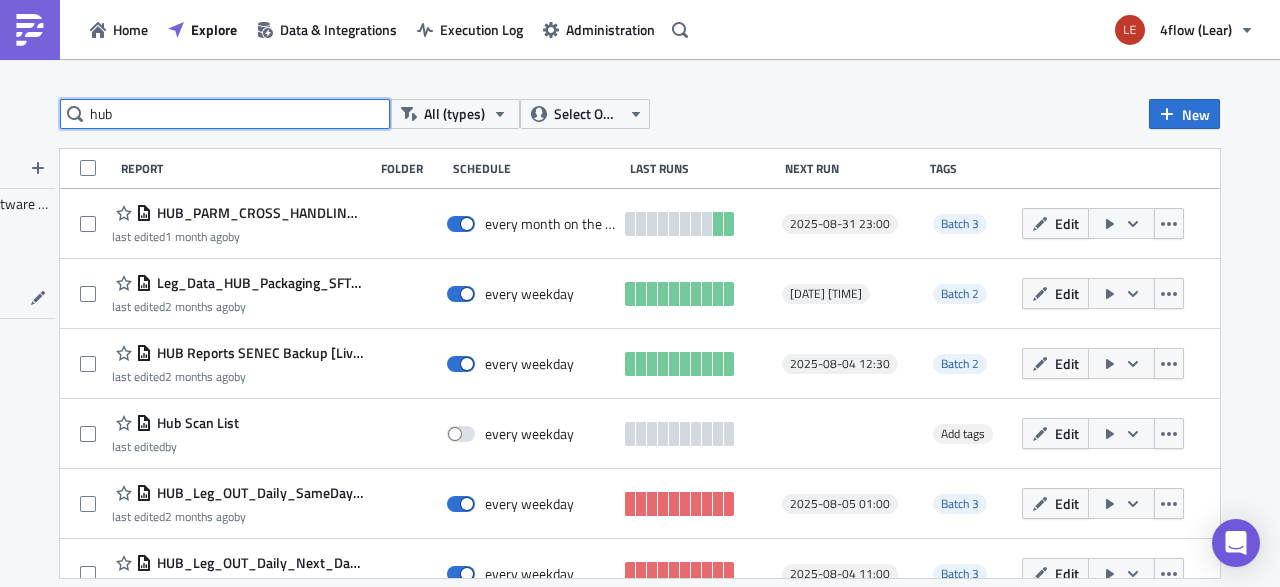 scroll, scrollTop: 310, scrollLeft: 0, axis: vertical 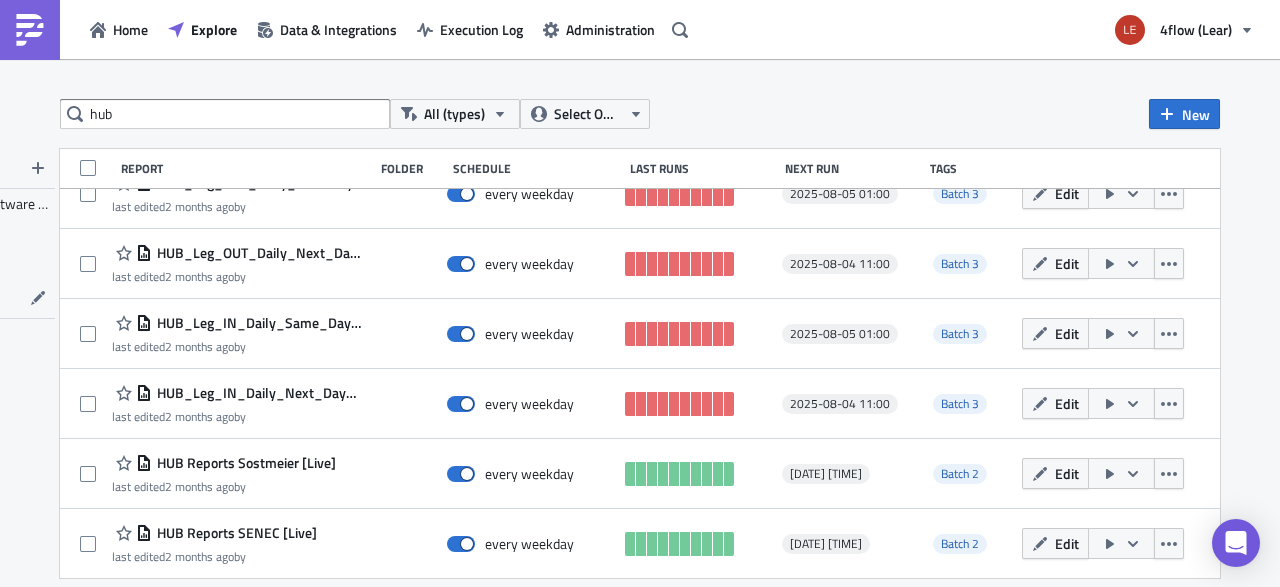 click on "hub All (types) Select Owner New FOLDERS 4flow Software KAM TAGS Batch  4 Batch 1 Batch 2 Batch 3 Report Folder Schedule Last Runs Next Run Tags HUB_PARM_CROSS_HANDLING_Tunisia last edited  1 month ago  by    every month on the 1st  2025-08-31 23:00 Batch 3 Edit Leg_Data_HUB_Packaging_SFTP [Live] last edited  2 months ago  by    every weekday  2025-08-05 00:30 Batch 2 Edit HUB Reports SENEC Backup [Live] last edited  2 months ago  by    every weekday  2025-08-04 12:30 Batch 2 Edit Hub Scan List last edited   by  every weekday  Add tags Edit HUB_Leg_OUT_Daily_SameDay_06:00 [live] last edited  2 months ago  by    every weekday  2025-08-05 01:00 Batch 3 Edit HUB_Leg_OUT_Daily_Next_Day_16:00 [live] last edited  2 months ago  by    every weekday  2025-08-04 11:00 Batch 3 Edit HUB_Leg_IN_Daily_Same_Day_06:00 [live] last edited  2 months ago  by    every weekday  2025-08-05 01:00 Batch 3 Edit HUB_Leg_IN_Daily_Next_Day_16:00 [live] last edited  2 months ago  by    every weekday  2025-08-04 11:00 Batch 3 Edit" at bounding box center [640, 324] 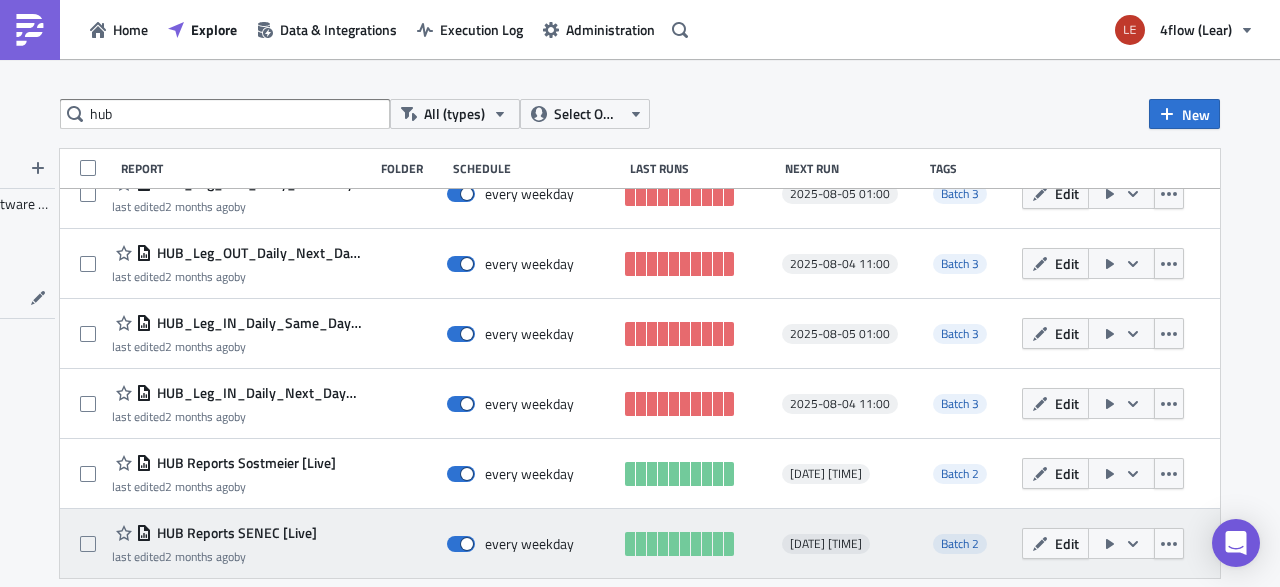 click on "HUB Reports SENEC [Live]" at bounding box center (234, 533) 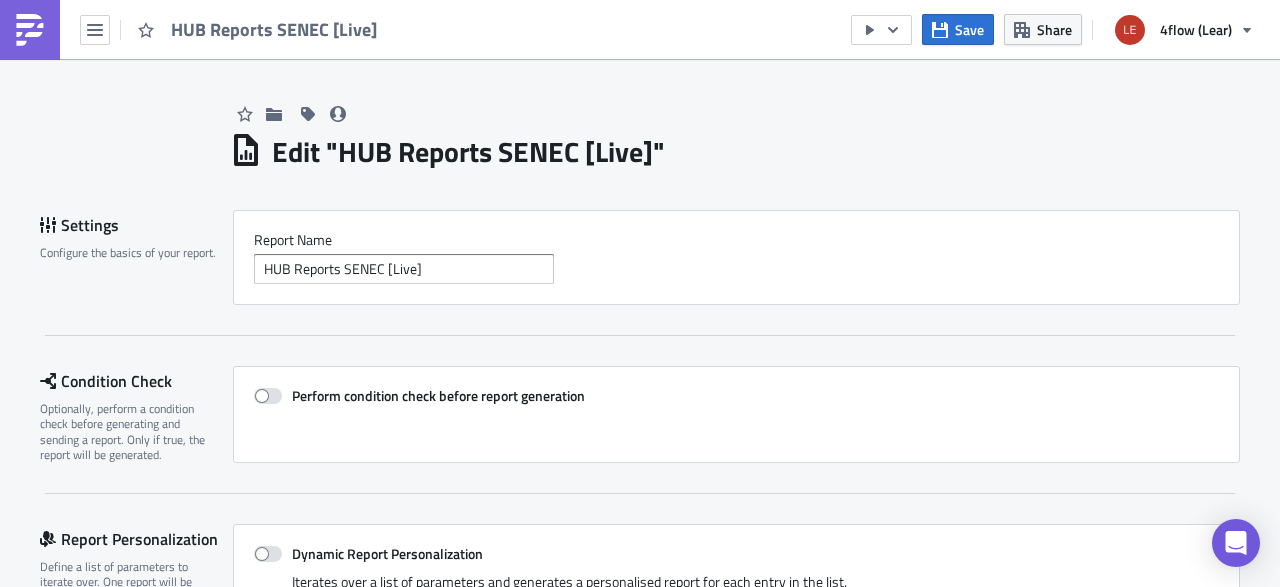 scroll, scrollTop: 896, scrollLeft: 0, axis: vertical 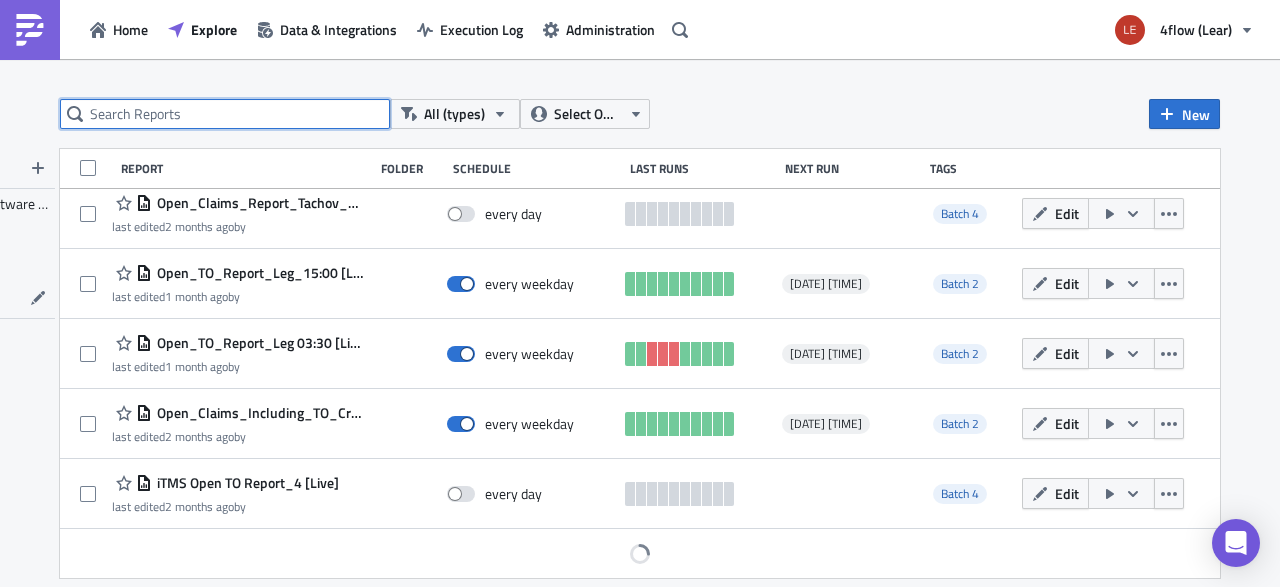 click at bounding box center [225, 114] 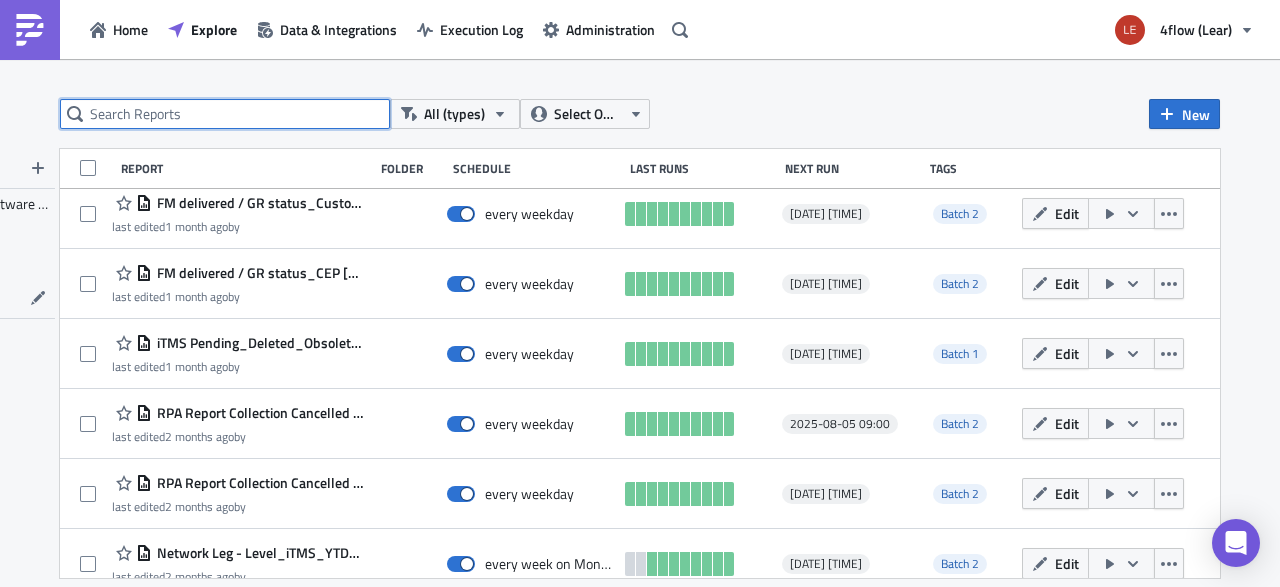 scroll, scrollTop: 3860, scrollLeft: 0, axis: vertical 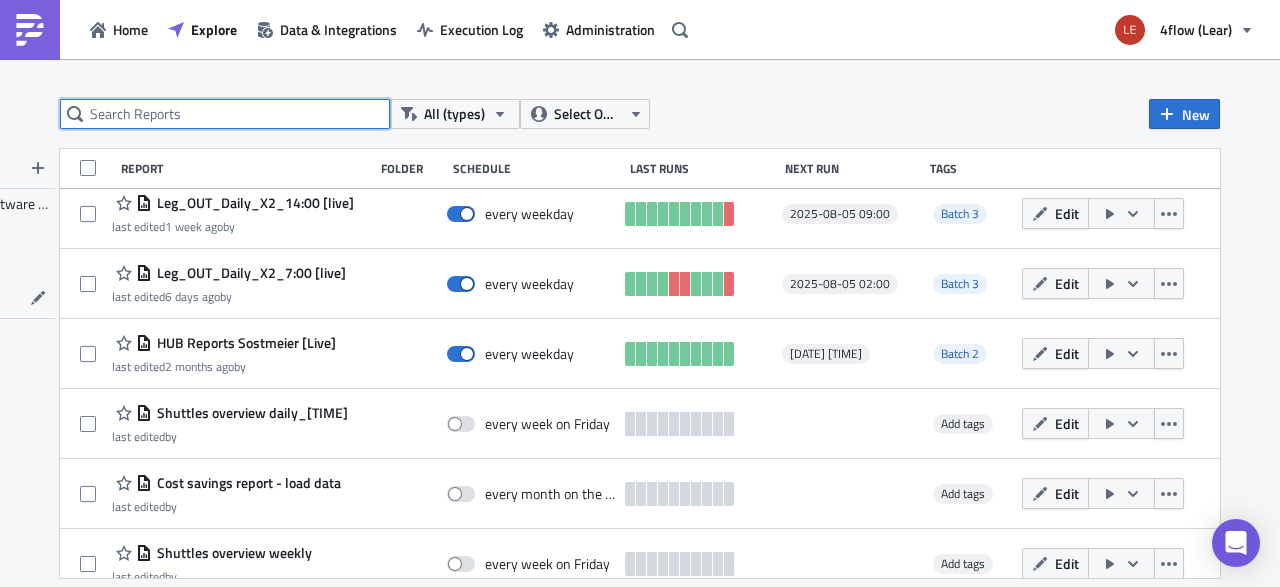click at bounding box center [225, 114] 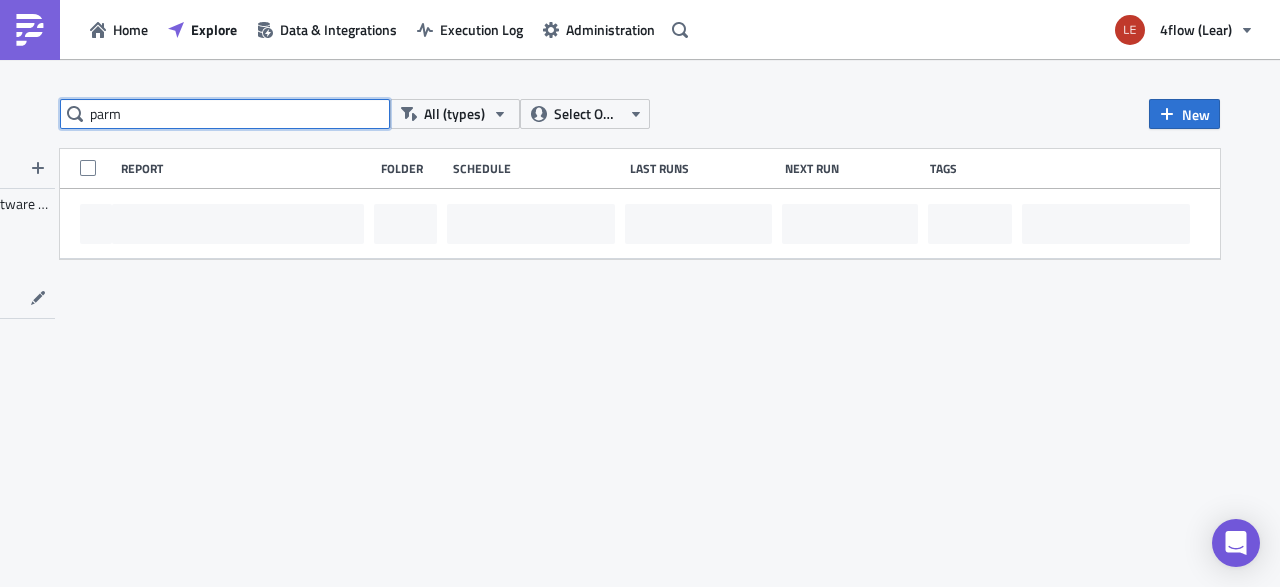 scroll, scrollTop: 0, scrollLeft: 0, axis: both 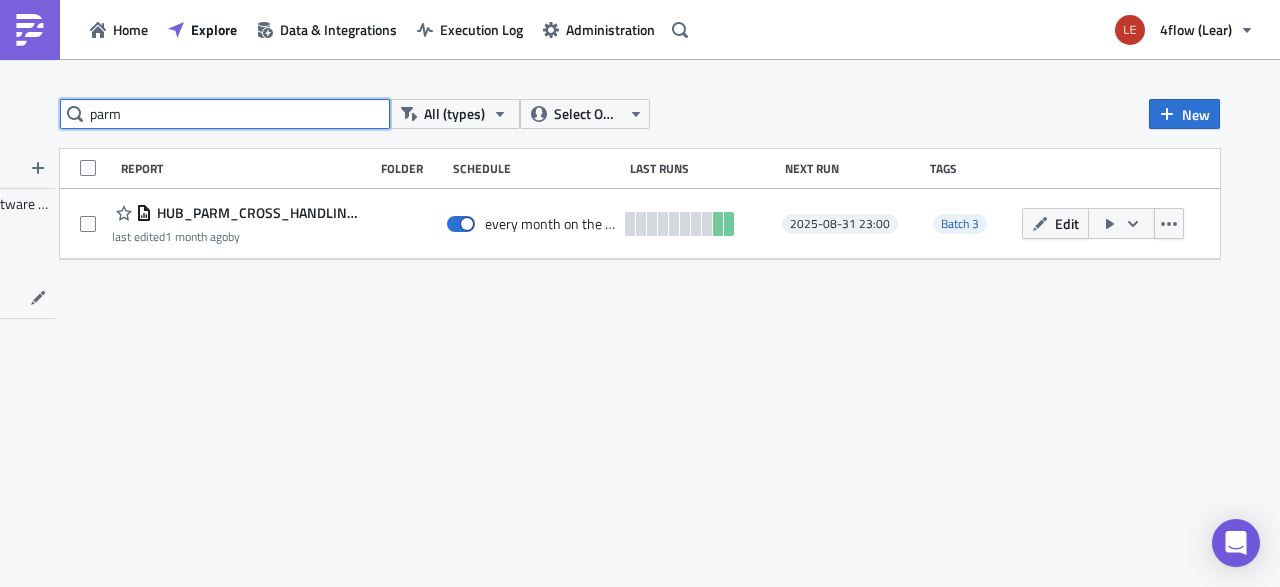 click on "parm" at bounding box center [225, 114] 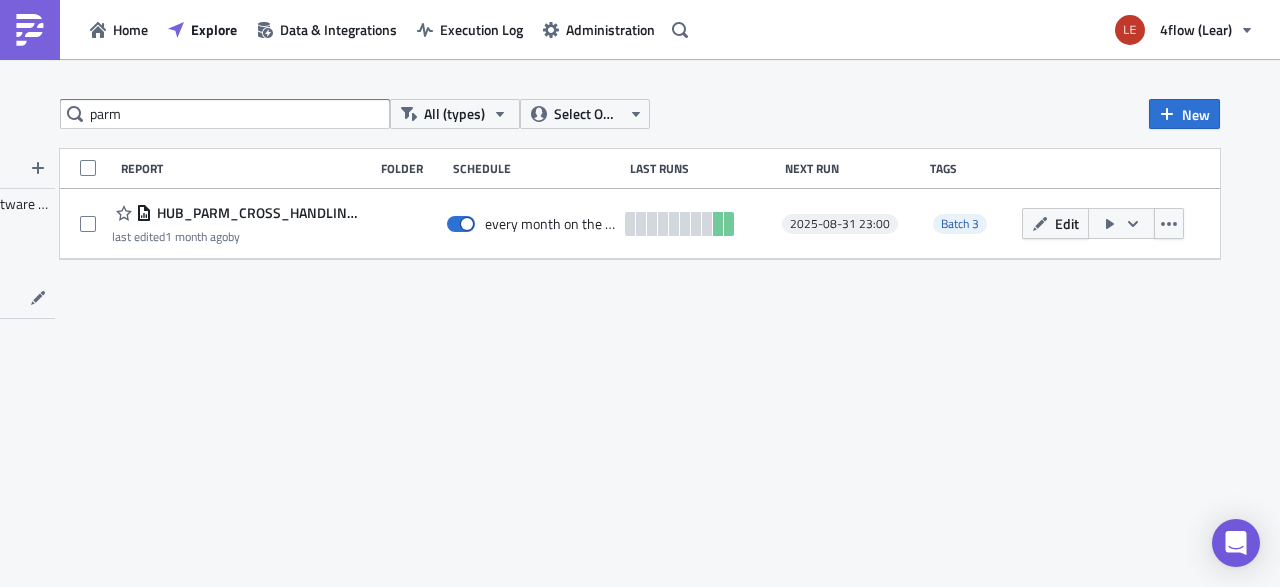 click on "parm All (types) Select Owner New FOLDERS 4flow Software KAM TAGS Batch  4 Batch 1 Batch 2 Batch 3 Report Folder Schedule Last Runs Next Run Tags HUB_PARM_CROSS_HANDLING_Tunisia last edited  1 month ago  by    every month on the 1st  2025-08-31 23:00 Batch 3 Edit" at bounding box center [640, 324] 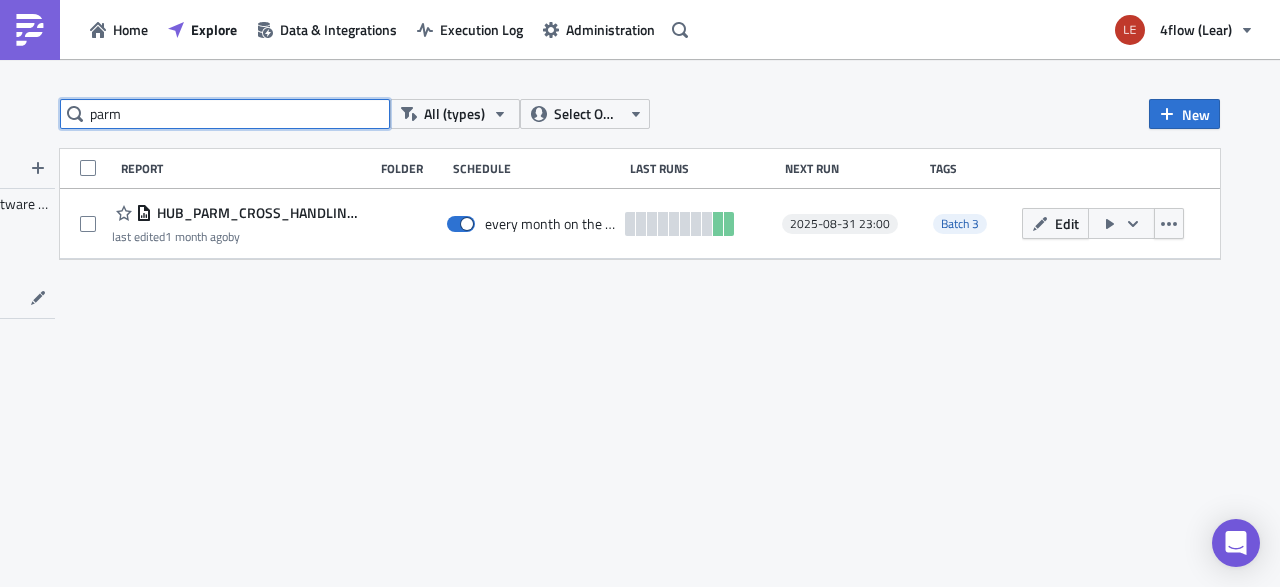click on "parm" at bounding box center [225, 114] 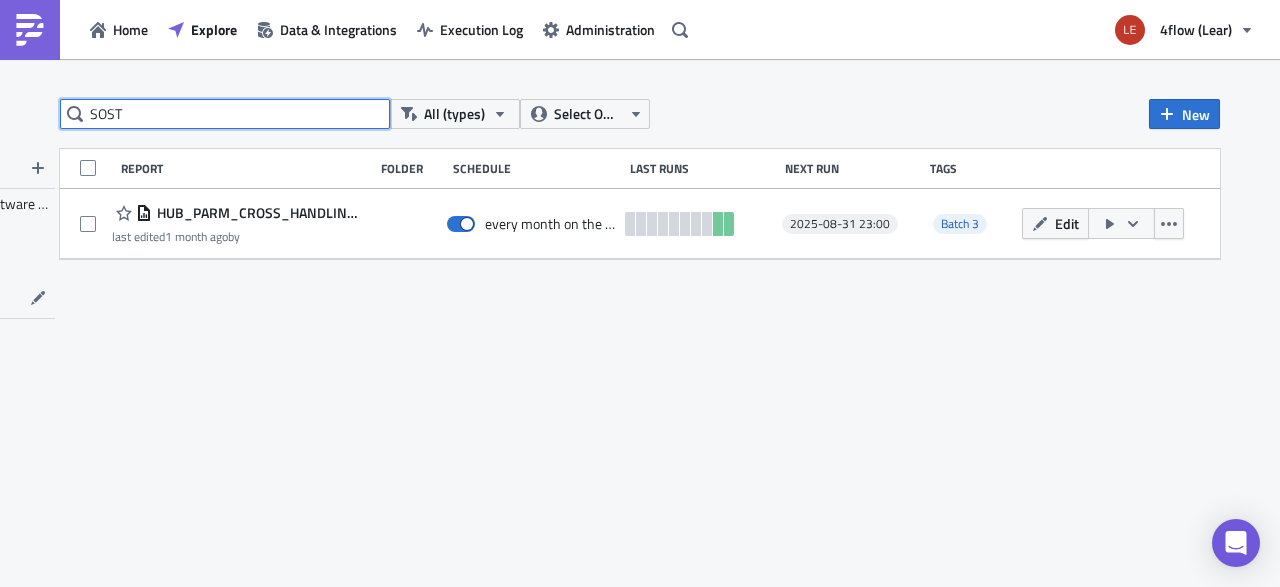 type on "SOST" 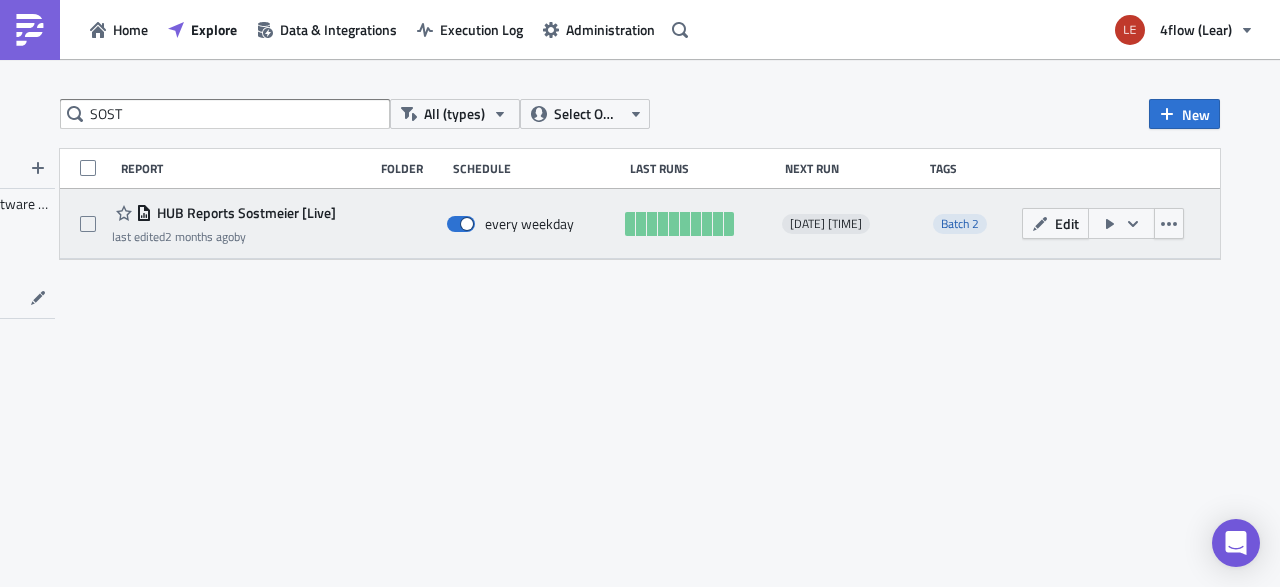 click on "HUB Reports Sostmeier [Live]" at bounding box center (244, 213) 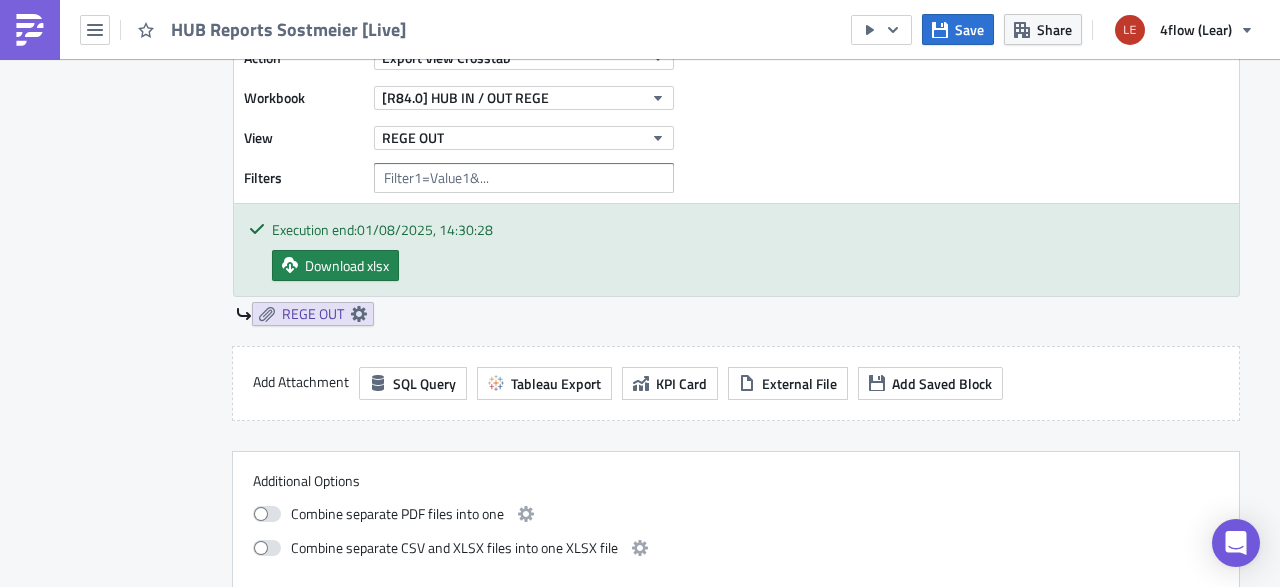 scroll, scrollTop: 0, scrollLeft: 0, axis: both 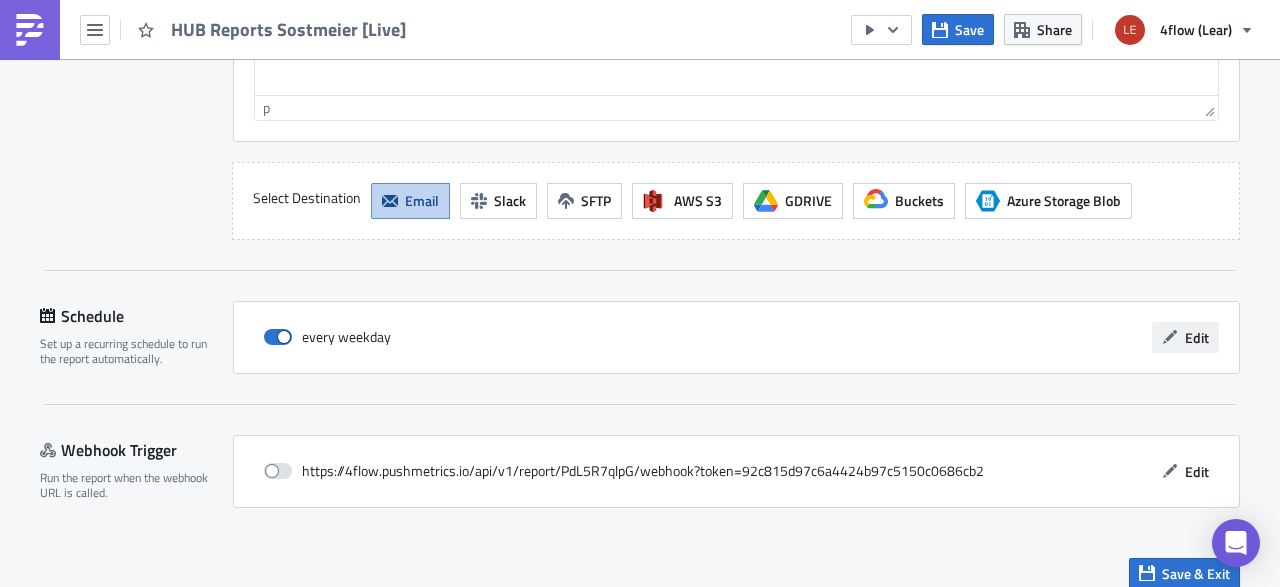 click on "Edit" at bounding box center (1185, 337) 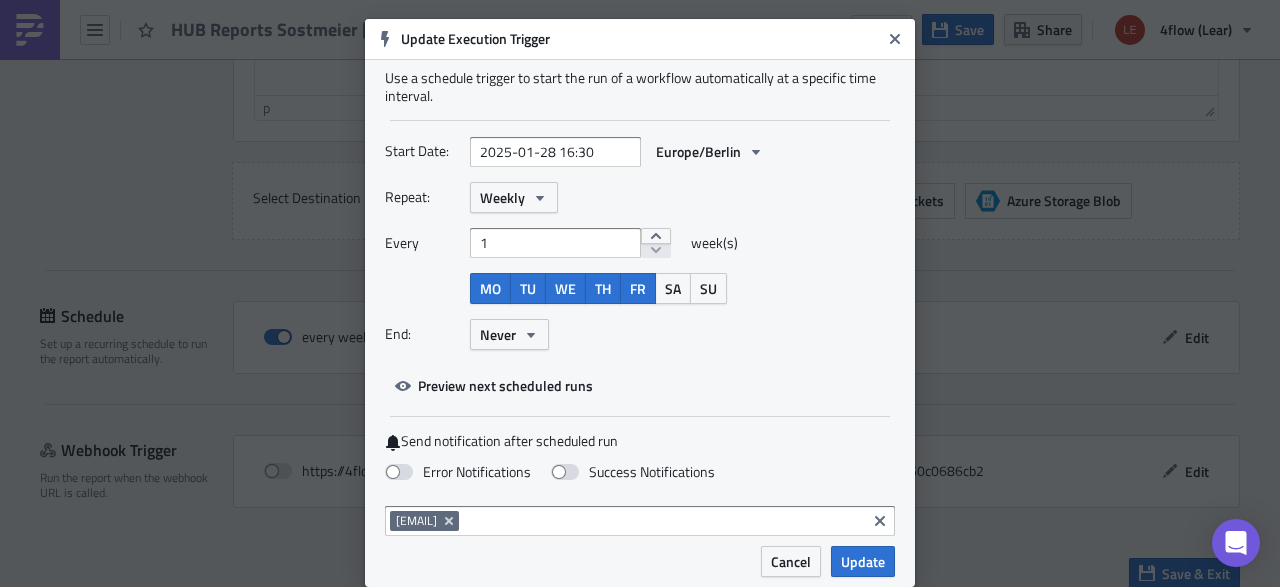 scroll, scrollTop: 0, scrollLeft: 0, axis: both 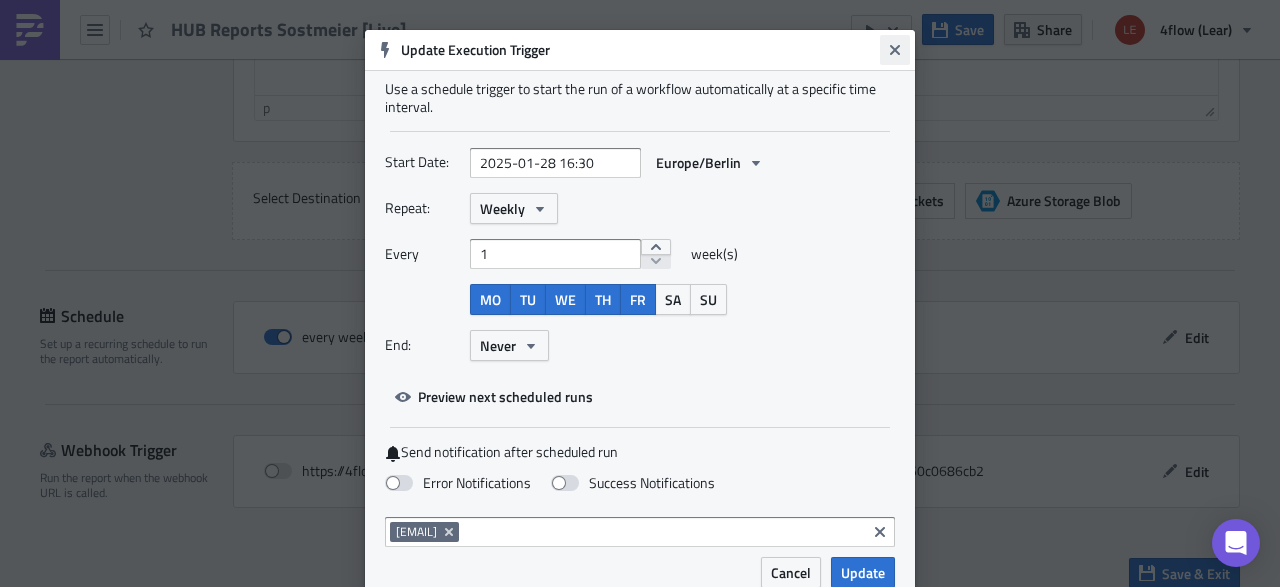 click at bounding box center [895, 50] 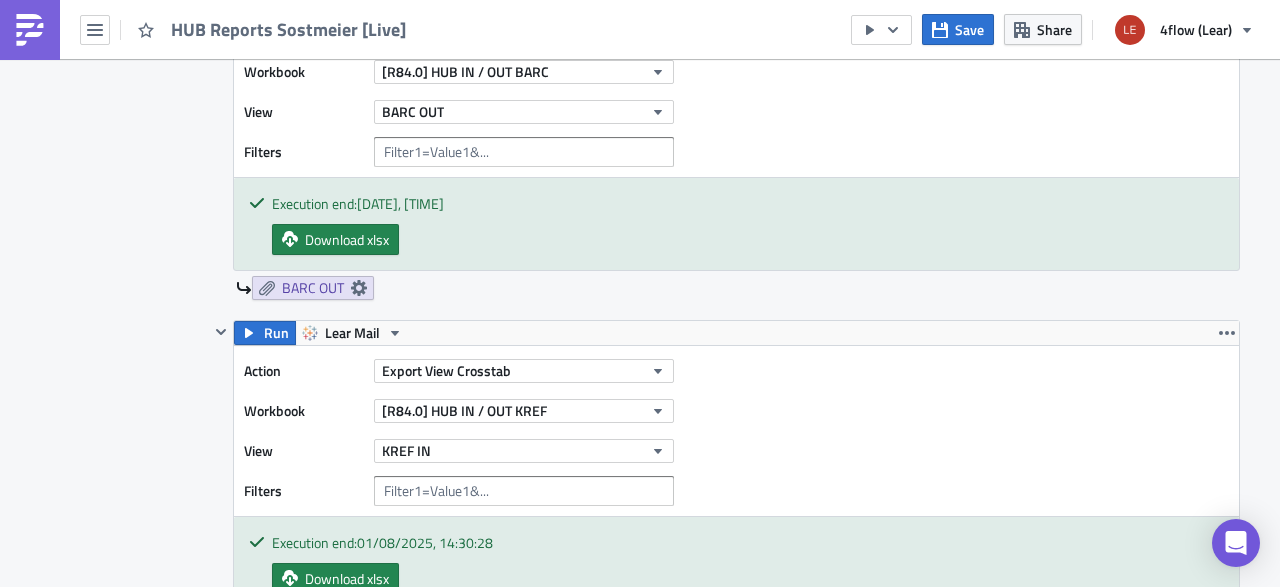 scroll, scrollTop: 1038, scrollLeft: 0, axis: vertical 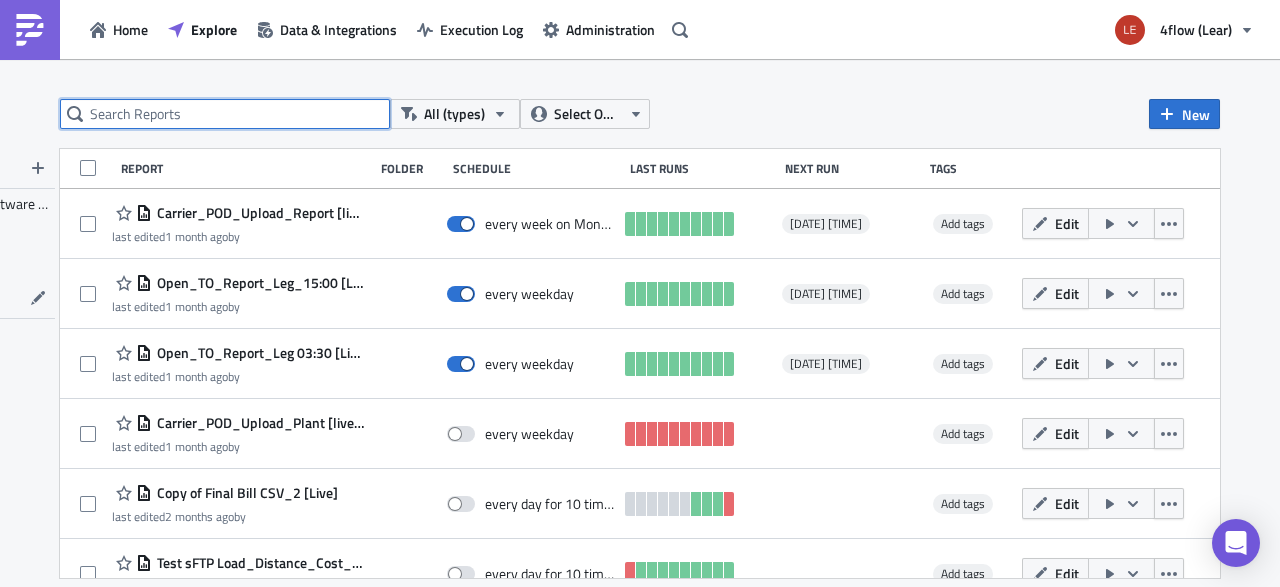 click at bounding box center [225, 114] 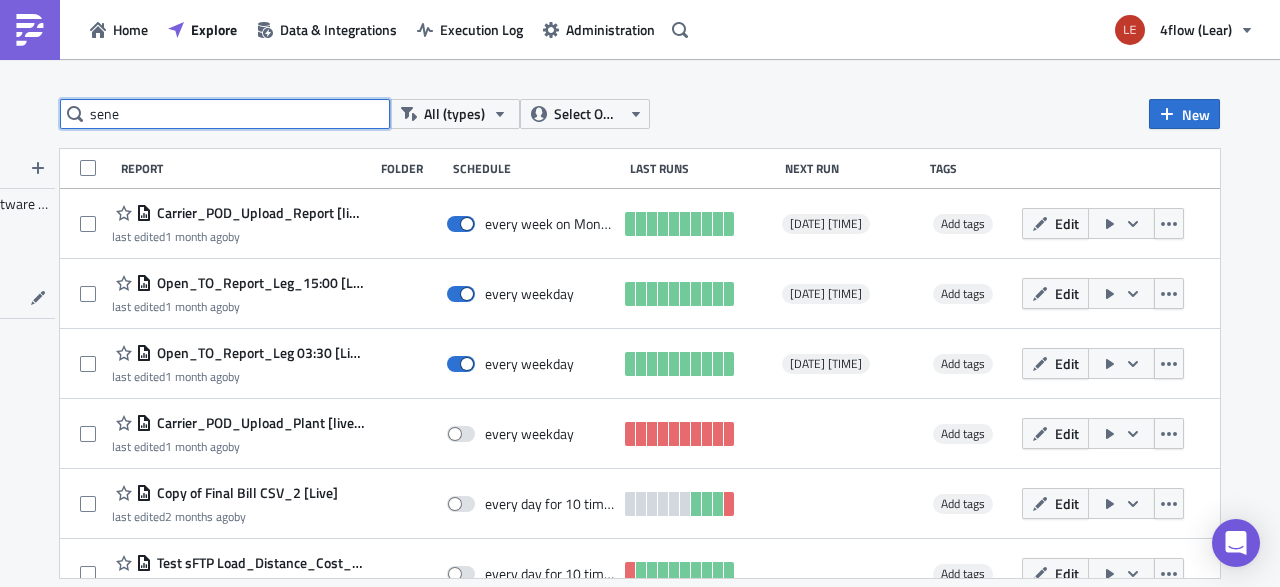 type on "sene" 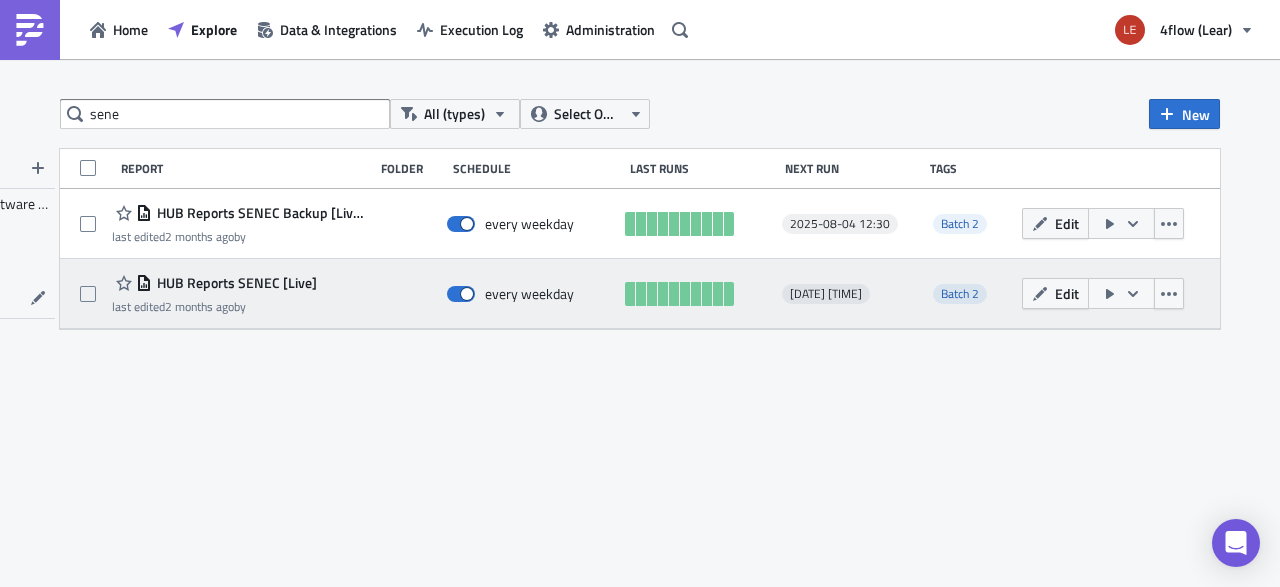 click on "HUB Reports SENEC [Live]" at bounding box center [234, 283] 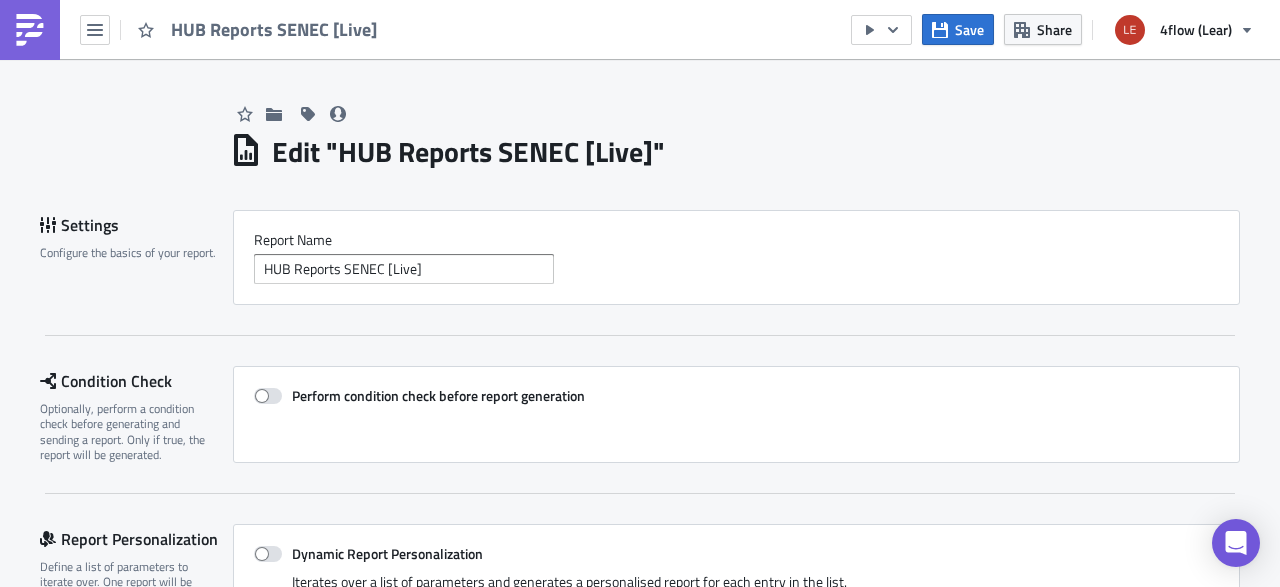 scroll, scrollTop: 0, scrollLeft: 0, axis: both 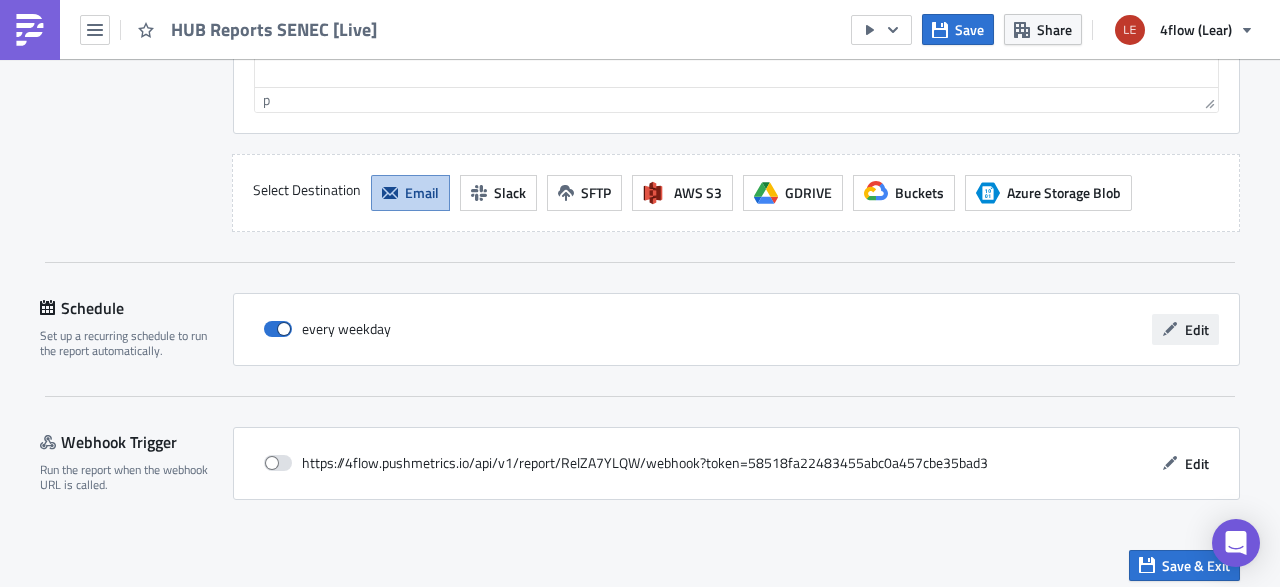click on "Edit" at bounding box center (1197, 329) 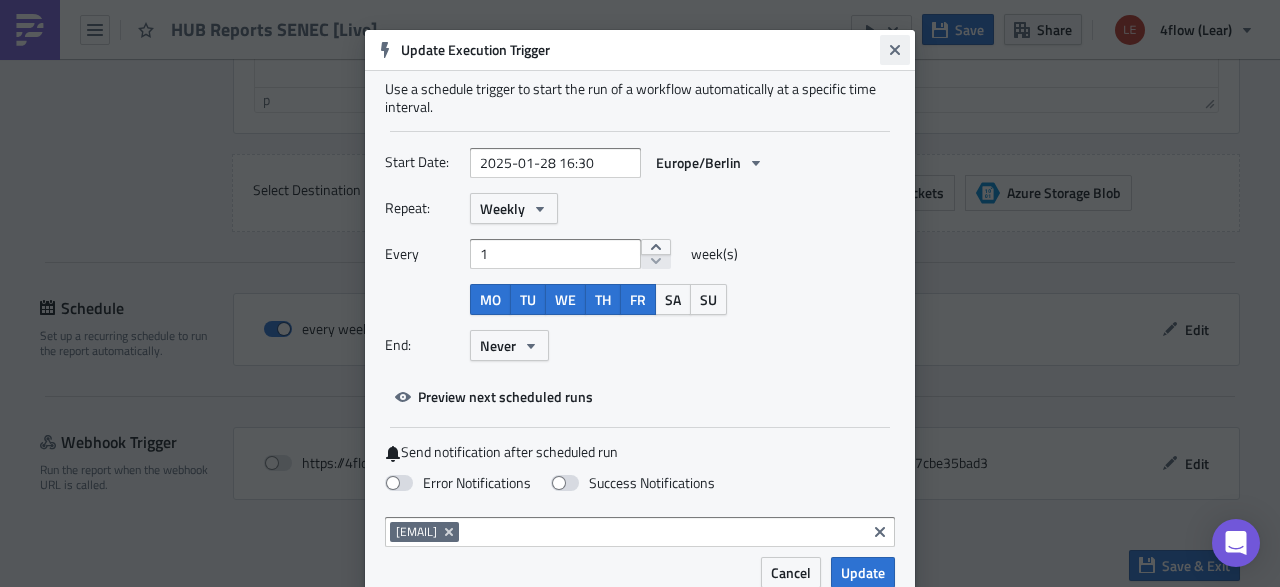click 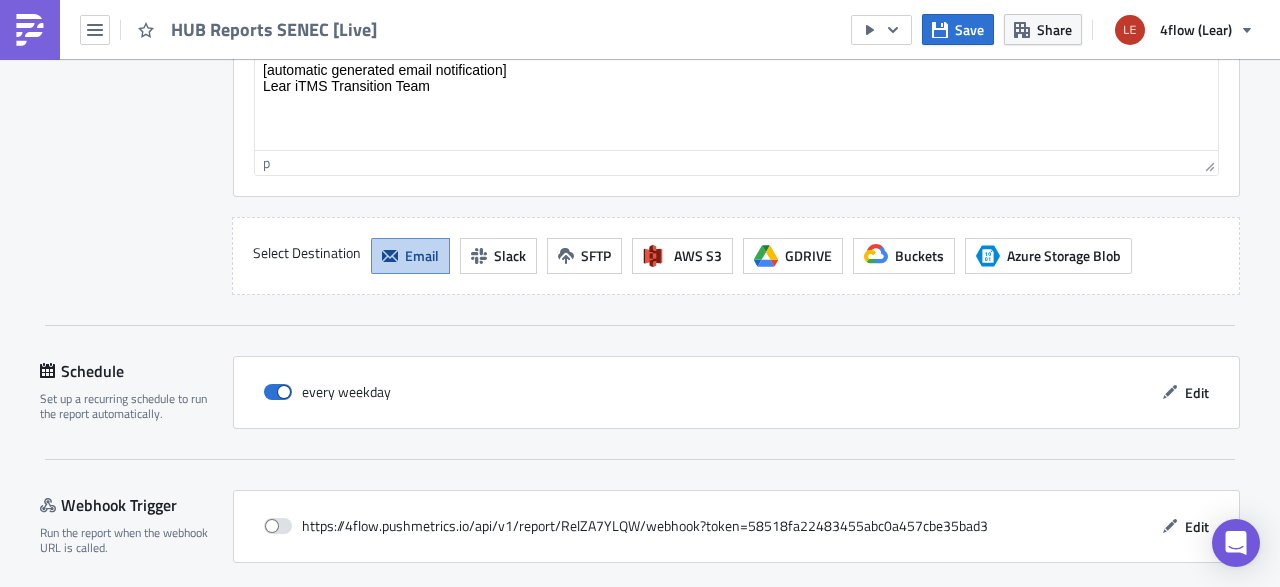 scroll, scrollTop: 2340, scrollLeft: 0, axis: vertical 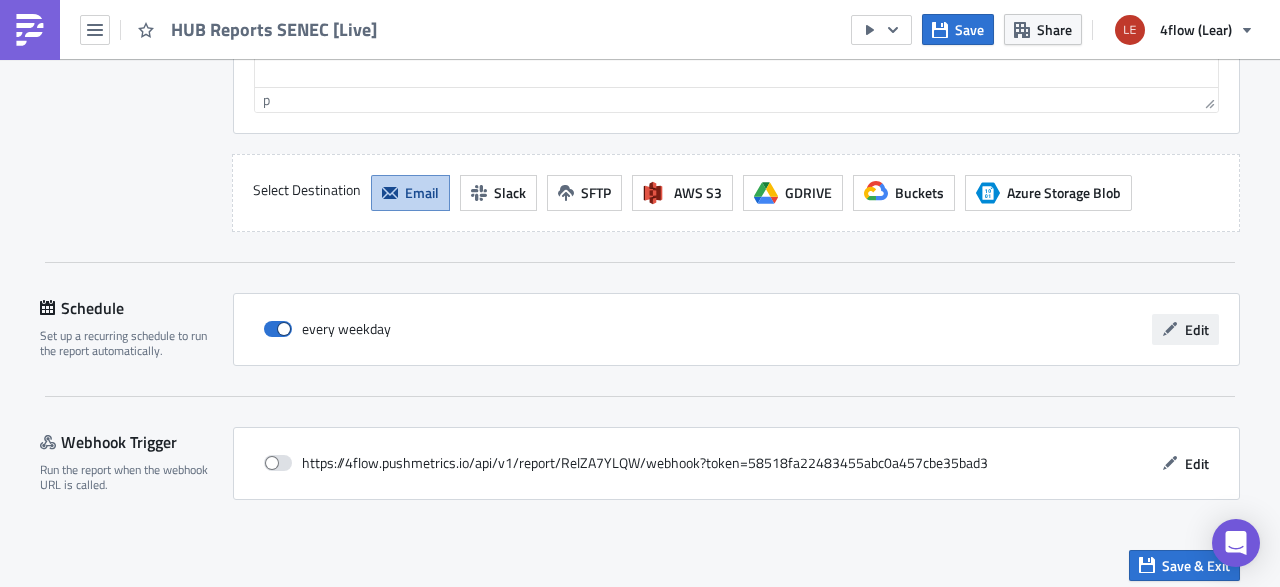 click on "Edit" at bounding box center (1185, 329) 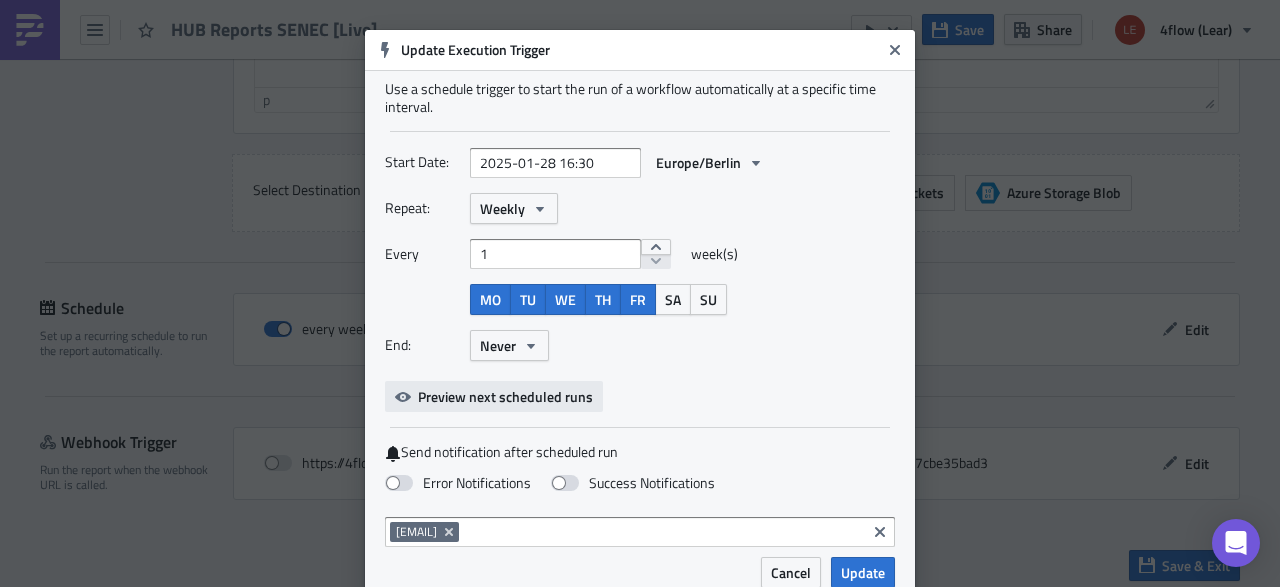 scroll, scrollTop: 42, scrollLeft: 0, axis: vertical 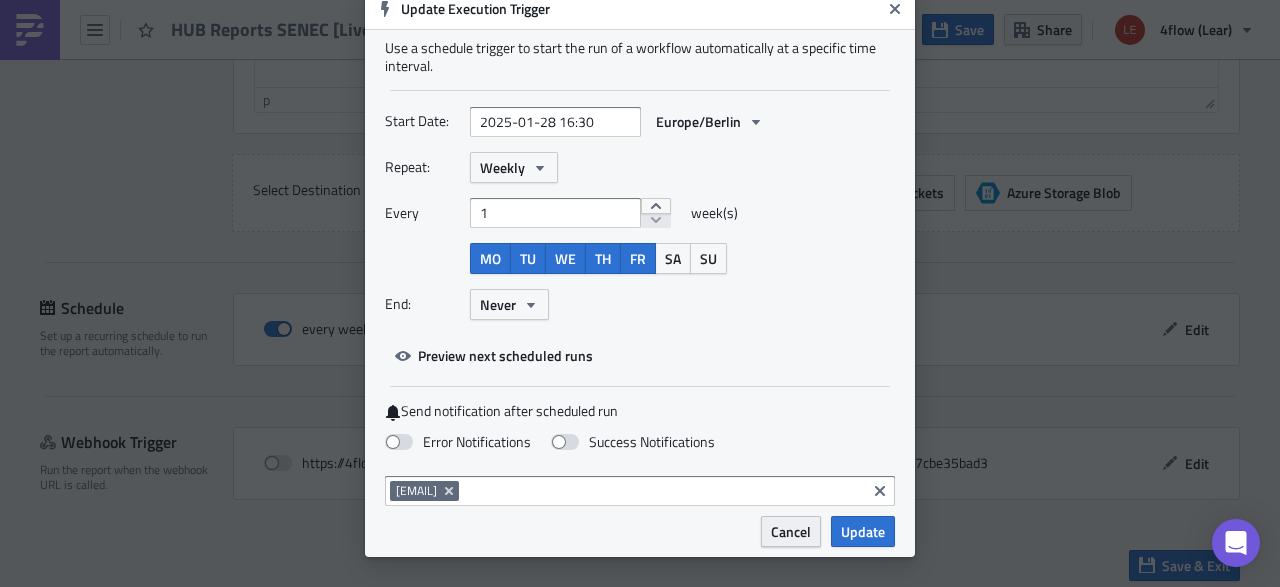 click on "Cancel" at bounding box center [791, 531] 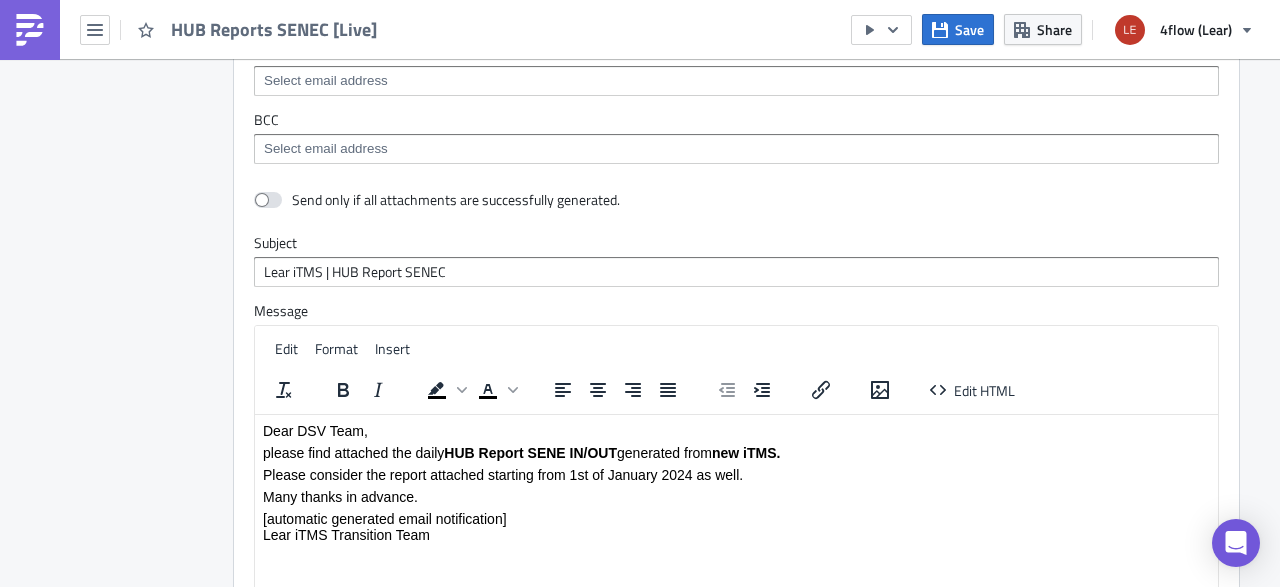 scroll, scrollTop: 1060, scrollLeft: 0, axis: vertical 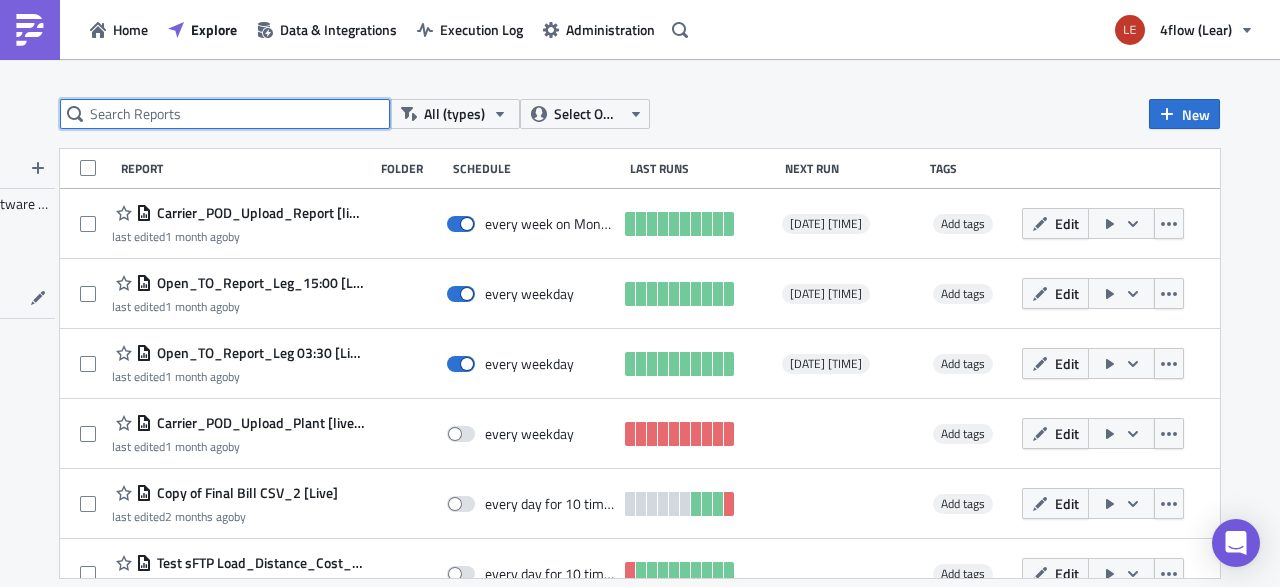 click at bounding box center [225, 114] 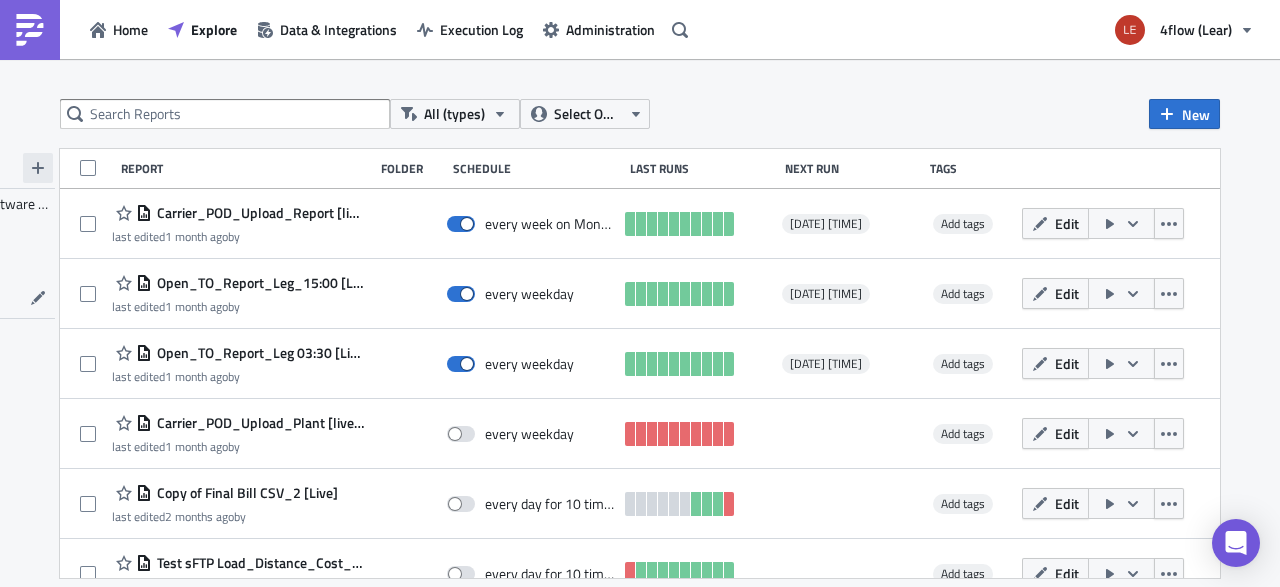 click 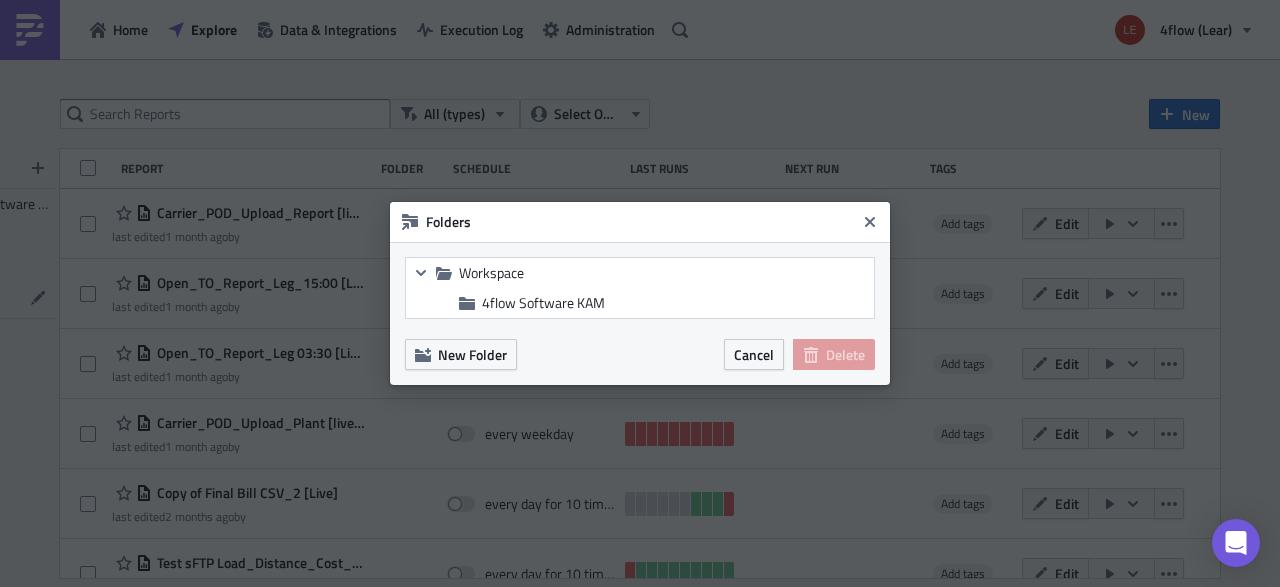 click 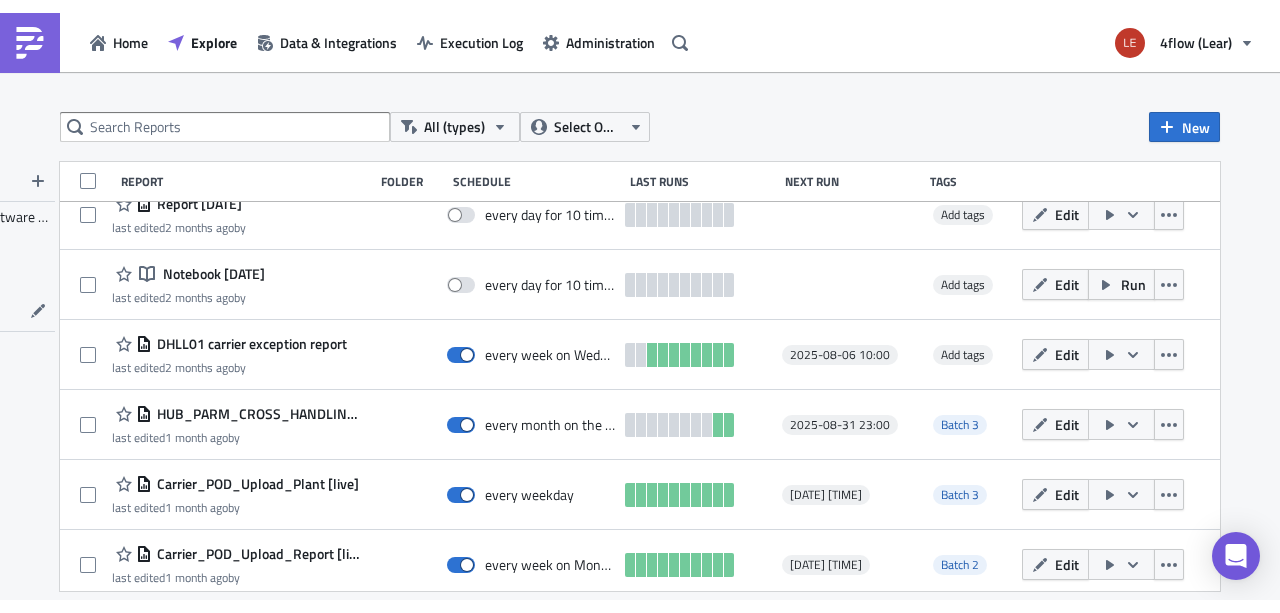 scroll, scrollTop: 0, scrollLeft: 0, axis: both 